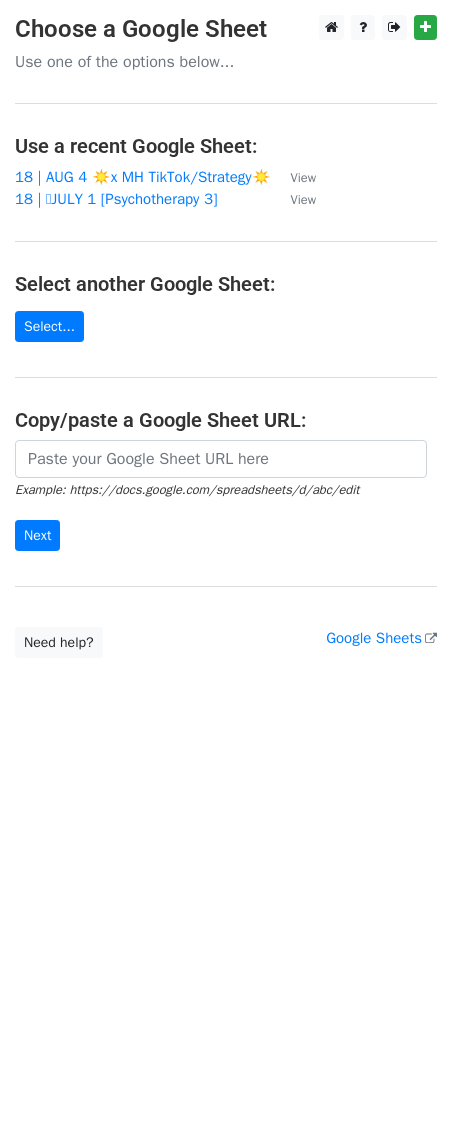 scroll, scrollTop: 0, scrollLeft: 0, axis: both 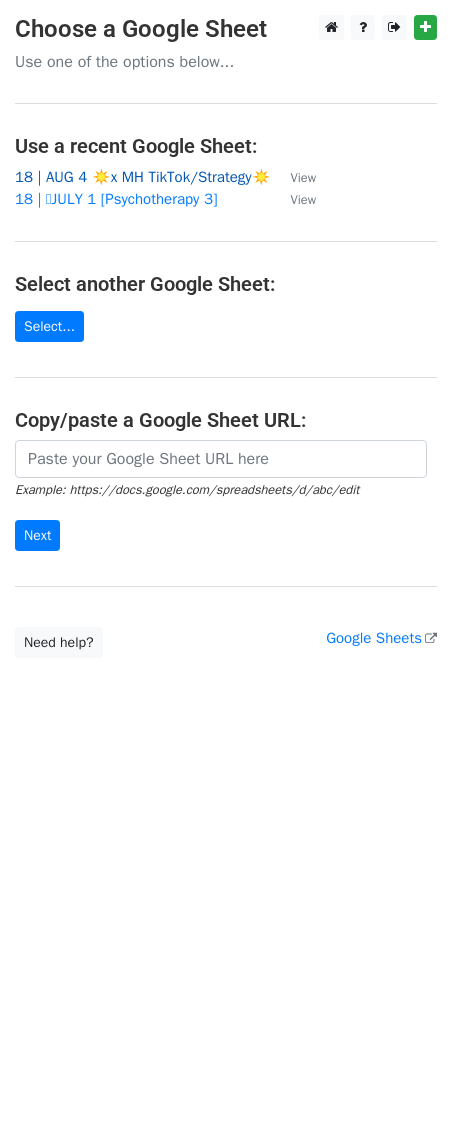 click on "18 | AUG 4 ☀️x MH TikTok/Strategy☀️" at bounding box center [143, 177] 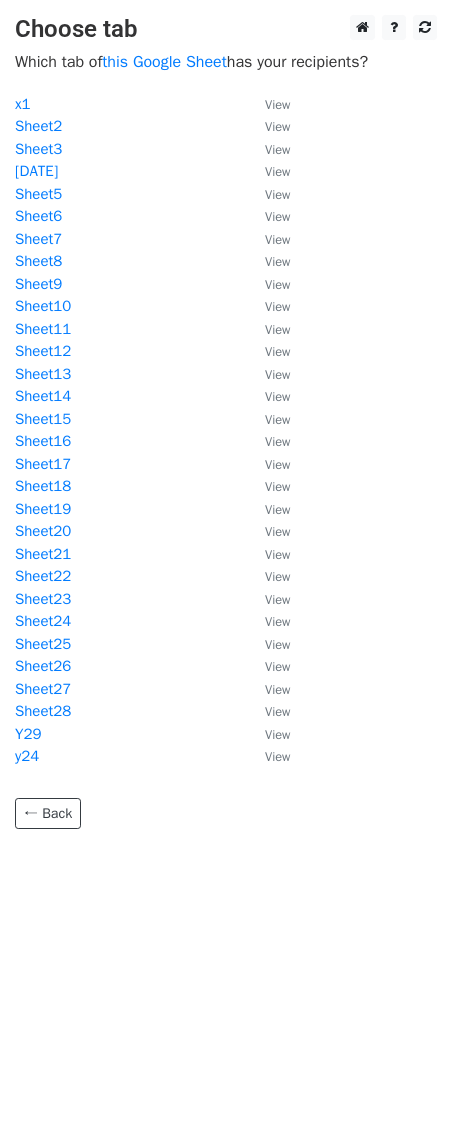 scroll, scrollTop: 0, scrollLeft: 0, axis: both 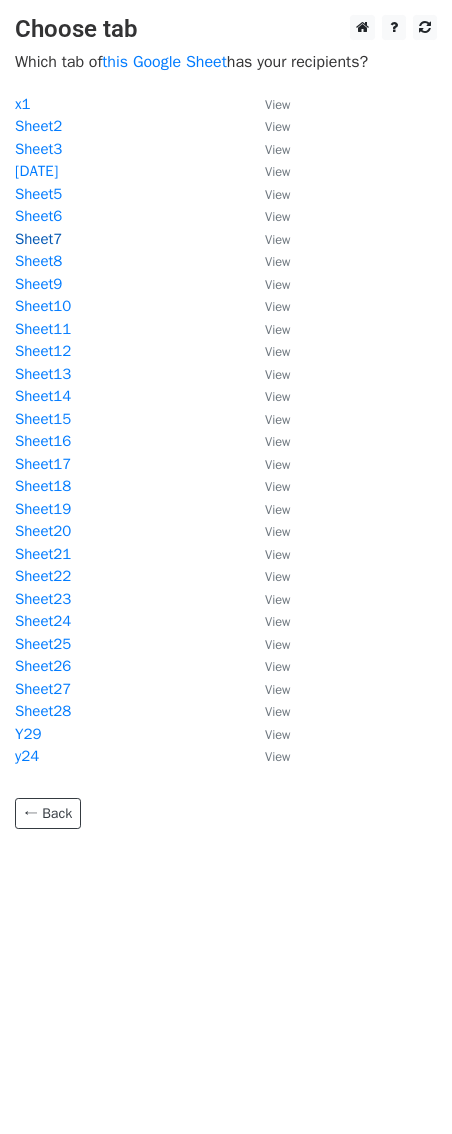 click on "Sheet7" at bounding box center (38, 239) 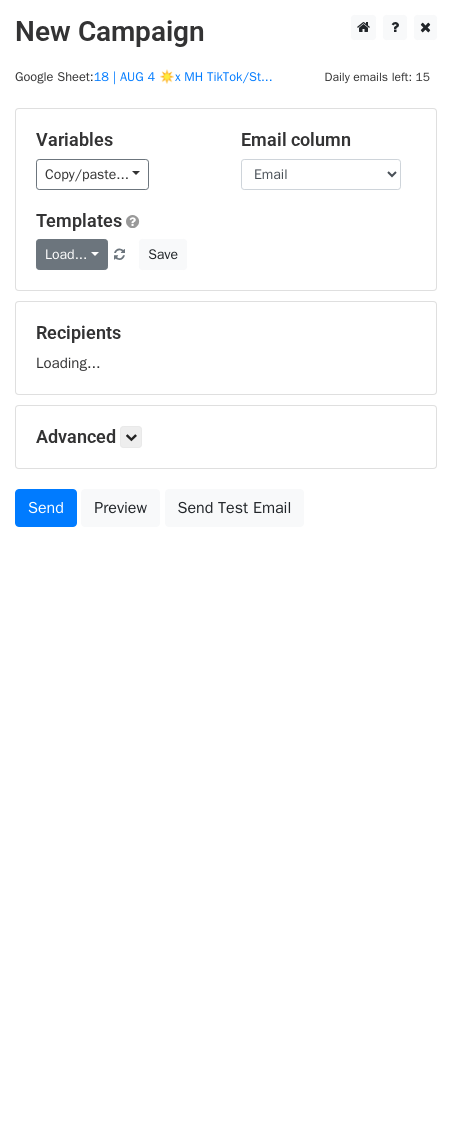 scroll, scrollTop: 0, scrollLeft: 0, axis: both 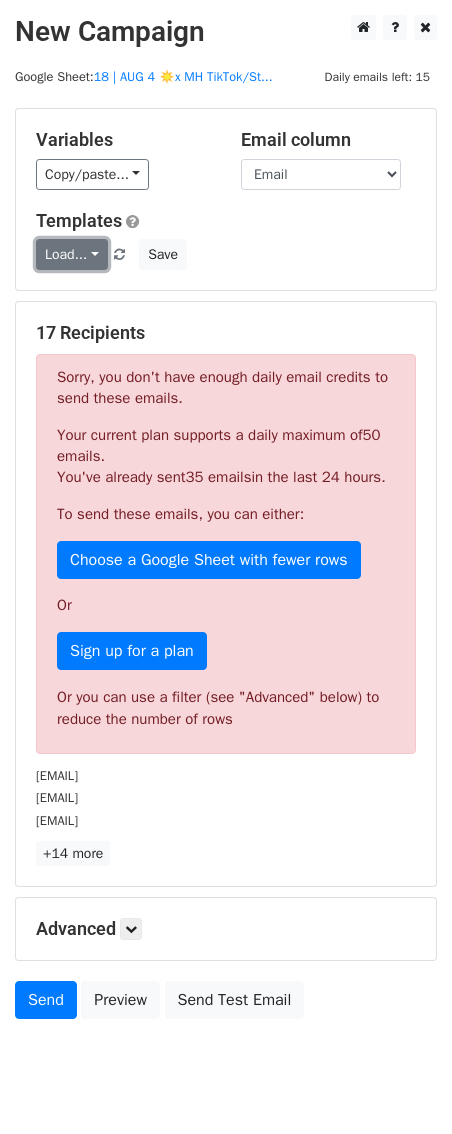 click on "Load..." at bounding box center (72, 254) 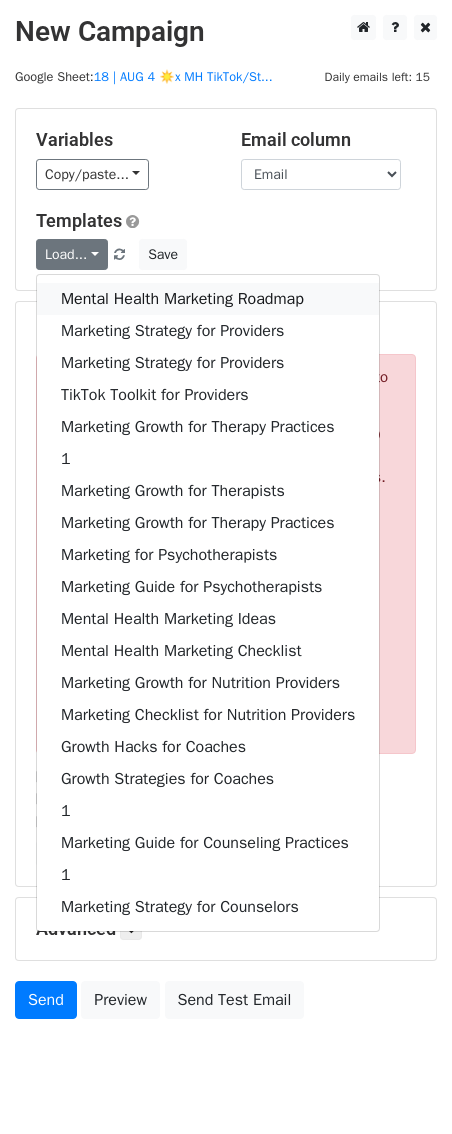 click on "Mental Health Marketing Roadmap" at bounding box center [208, 299] 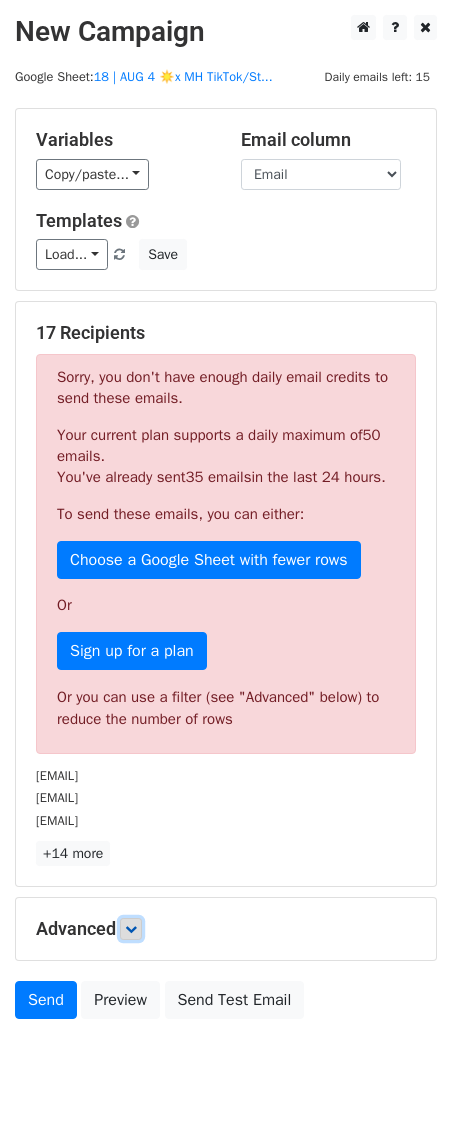 click at bounding box center (131, 929) 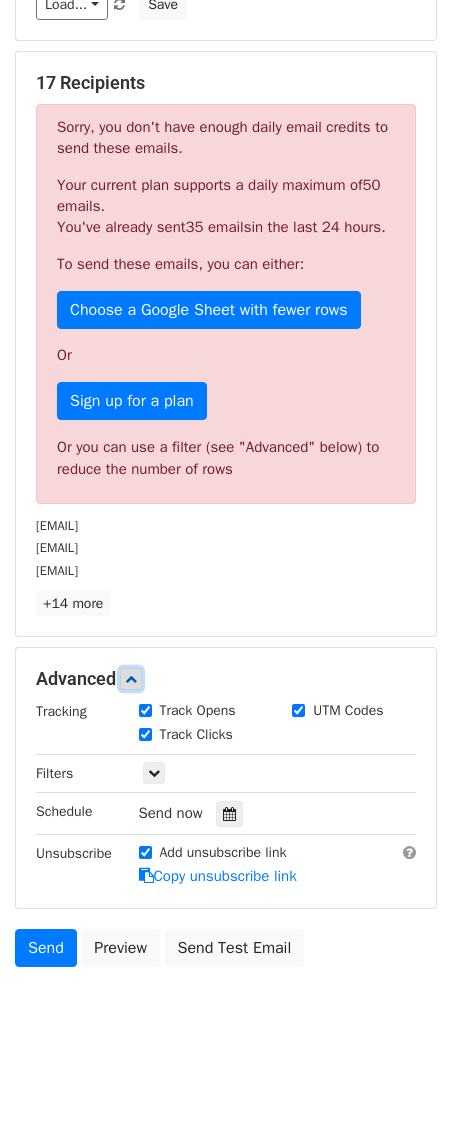 scroll, scrollTop: 272, scrollLeft: 0, axis: vertical 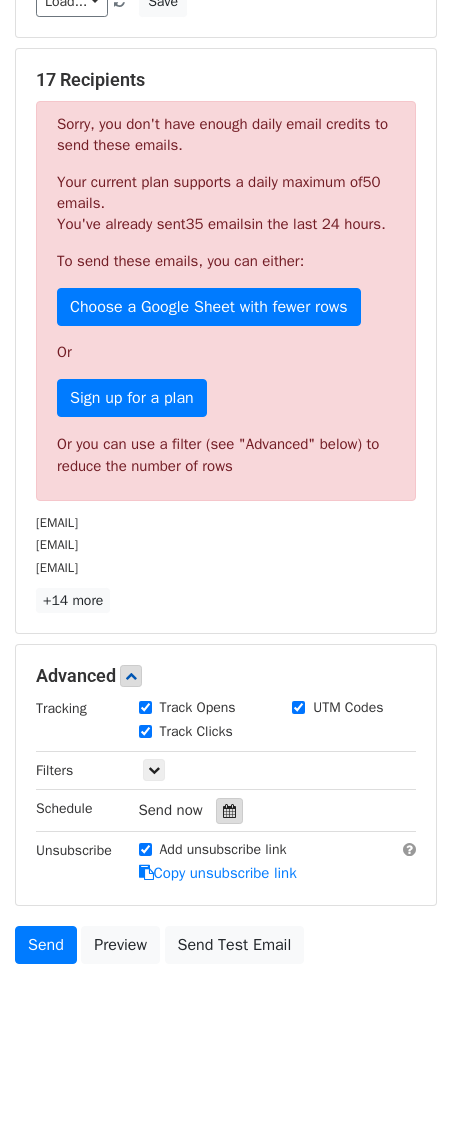 click at bounding box center [229, 811] 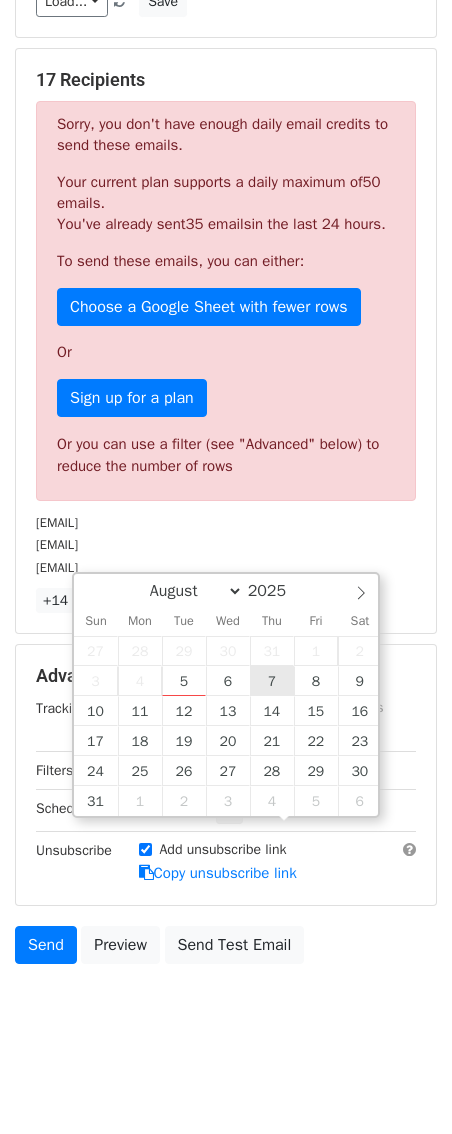 type on "2025-08-07 12:00" 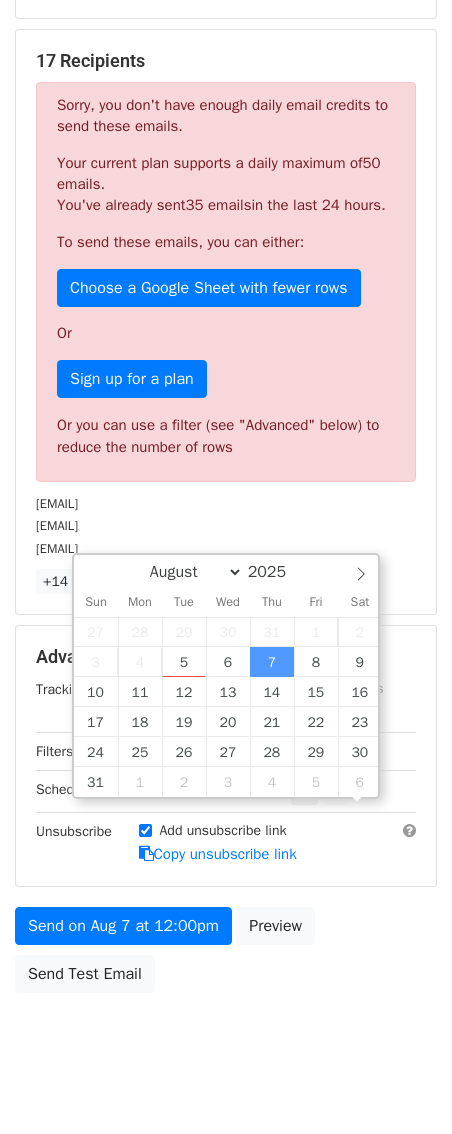 scroll, scrollTop: 1, scrollLeft: 0, axis: vertical 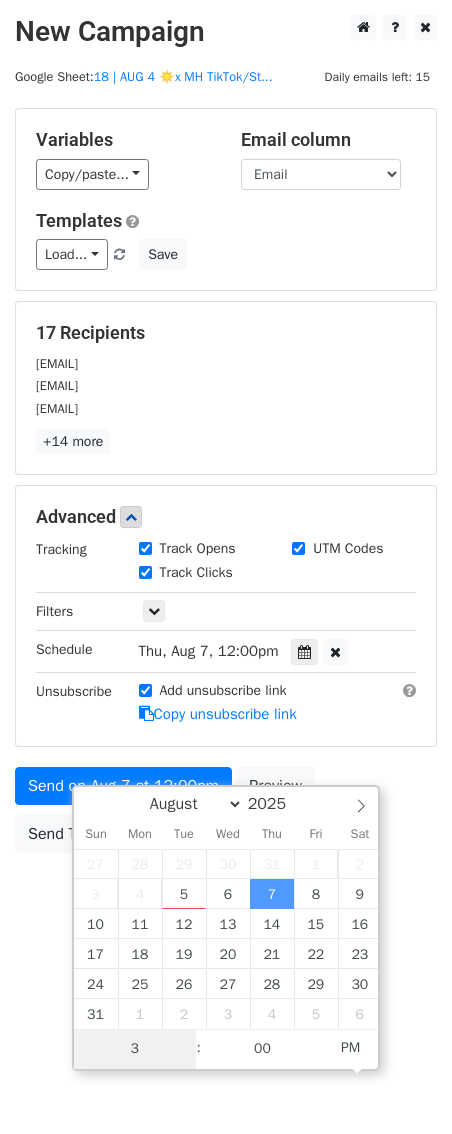 type on "3" 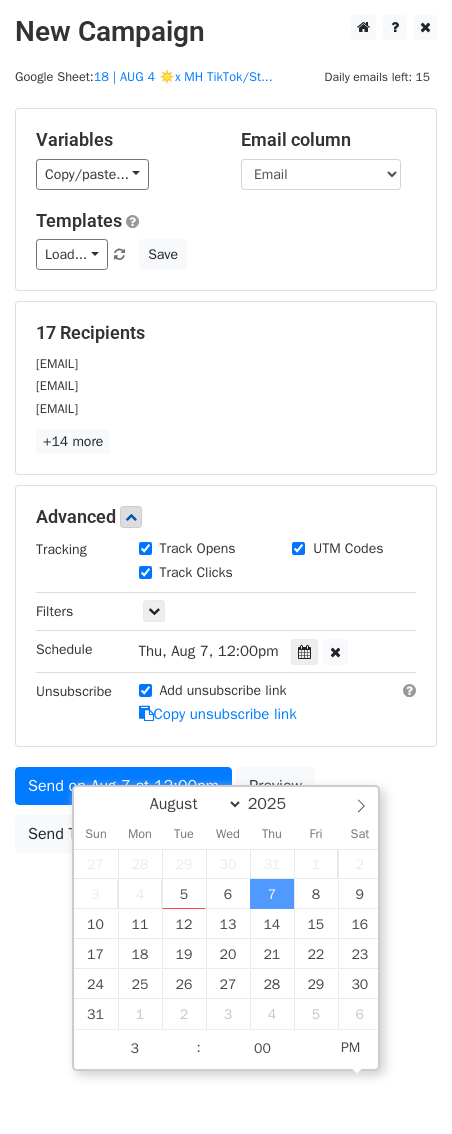 type on "2025-08-07 15:00" 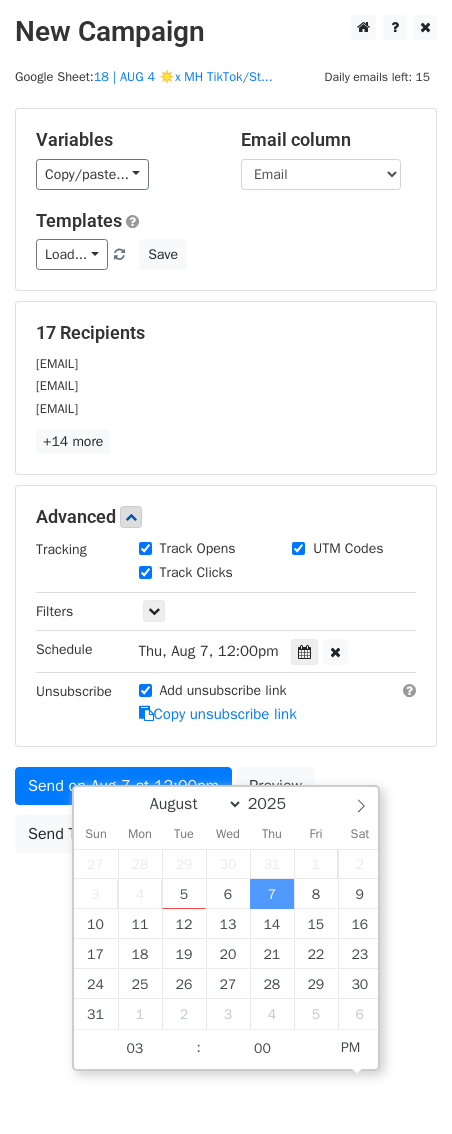 click on "August September October November December 2025" at bounding box center [226, 804] 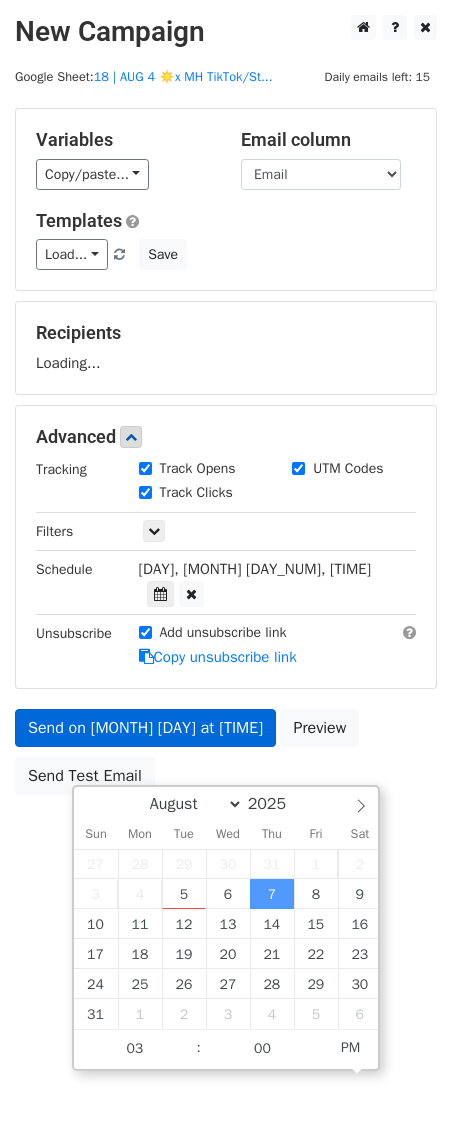 click on "New Campaign
Daily emails left: 15
Google Sheet:
18 | AUG 4 ☀️x MH TikTok/St...
Variables
Copy/paste...
{{Email}}
Email column
Email
Templates
Load...
Mental Health Marketing Roadmap
Marketing Strategy for Providers
Marketing Strategy for Providers
TikTok Toolkit for Providers
Marketing Growth for Therapy Practices
1
Marketing Growth for Therapists
Marketing Growth for Therapy Practices
Marketing for Psychotherapists
Marketing Guide for Psychotherapists
Mental Health Marketing Ideas
Mental Health Marketing Checklist
Marketing Growth for Nutrition Providers
Marketing Checklist for Nutrition Providers
Growth Hacks for Coaches
Growth Strategies for Coaches
1
Marketing Guide for Counseling Practices
1
Marketing Strategy for Counselors
Save
Recipients Loading...
Advanced
Tracking
Track Opens" at bounding box center (226, 450) 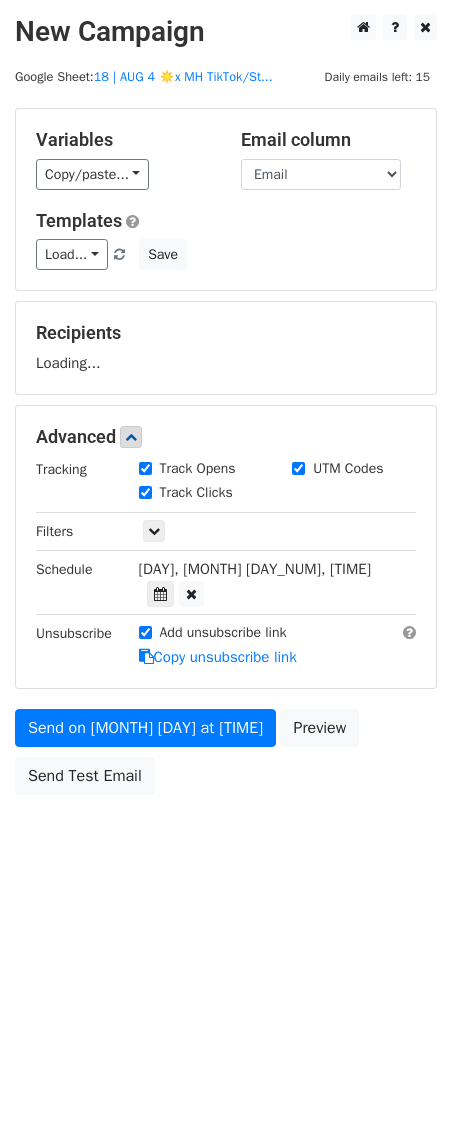 click on "Send on Aug 7 at 3:00pm
Preview
Send Test Email" at bounding box center [226, 757] 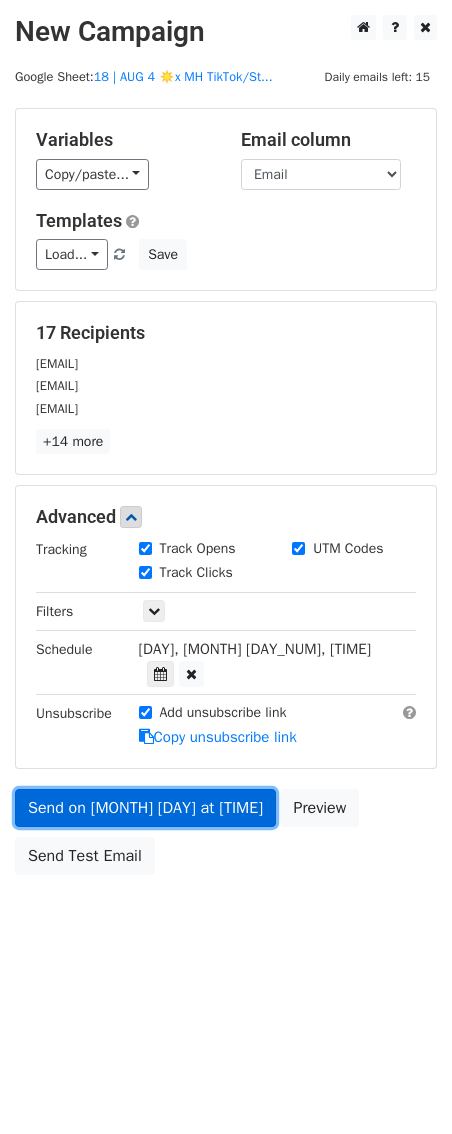 click on "Send on Aug 7 at 3:00pm" at bounding box center [145, 808] 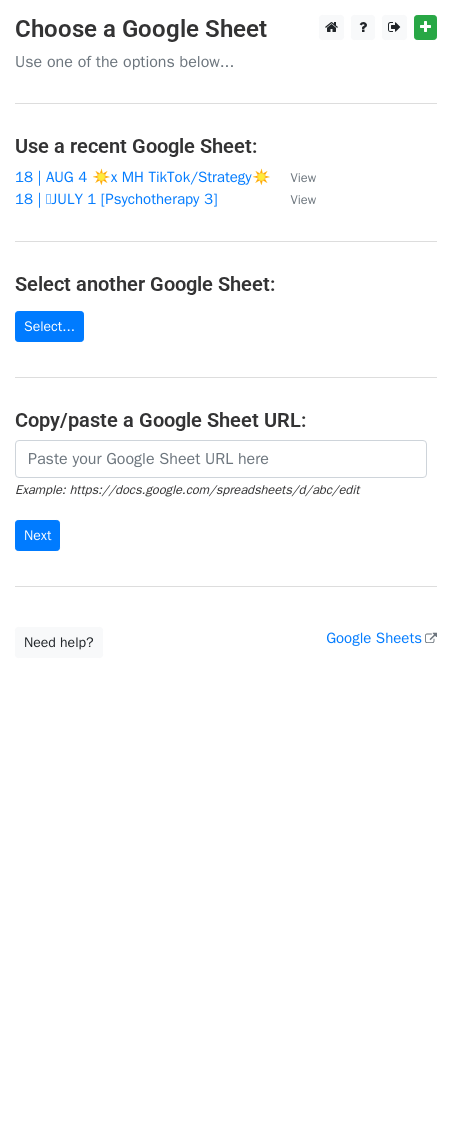 scroll, scrollTop: 0, scrollLeft: 0, axis: both 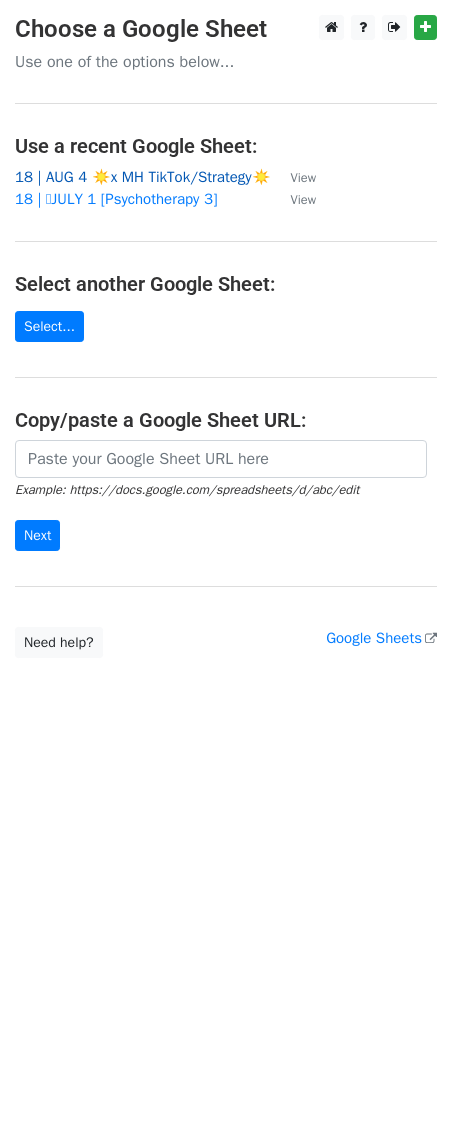 click on "18 | AUG 4 ☀️x MH TikTok/Strategy☀️" at bounding box center [143, 177] 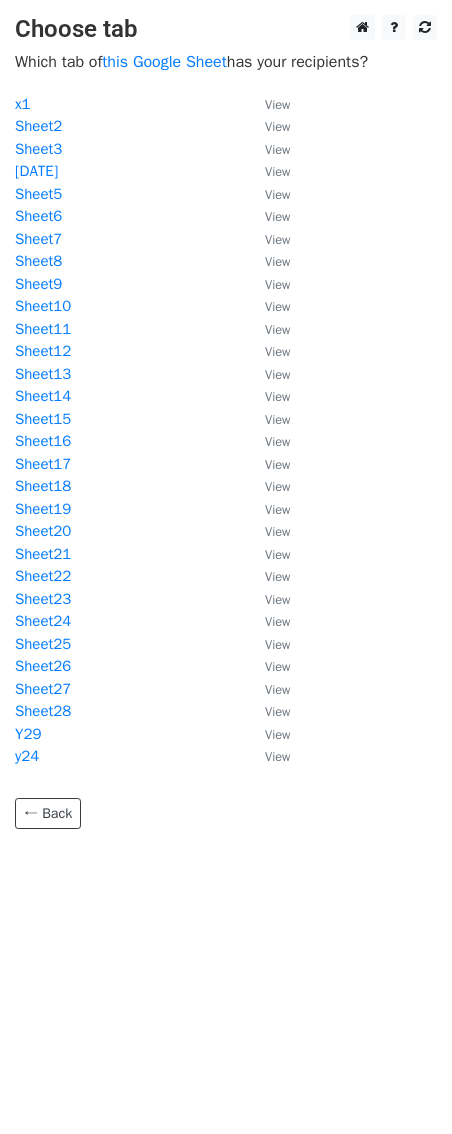 scroll, scrollTop: 0, scrollLeft: 0, axis: both 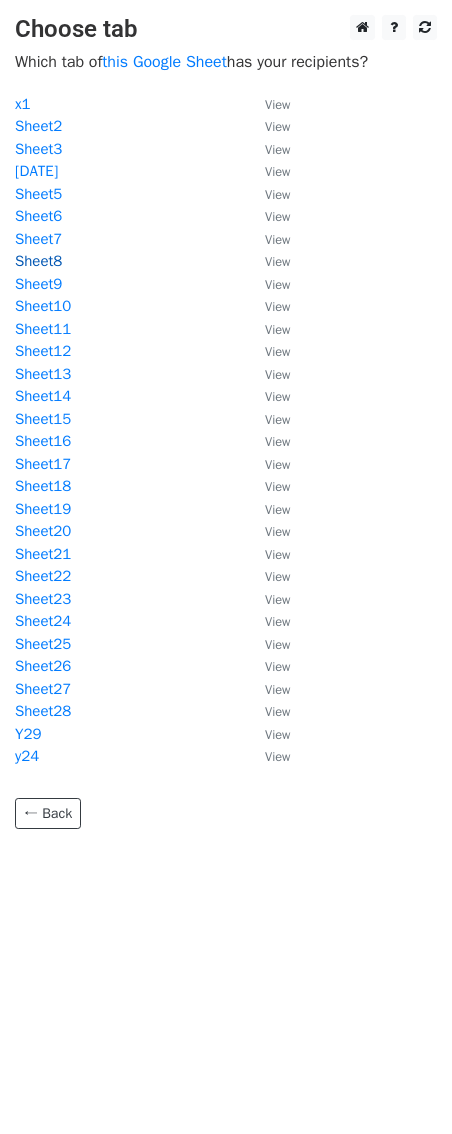 click on "Sheet8" at bounding box center (38, 261) 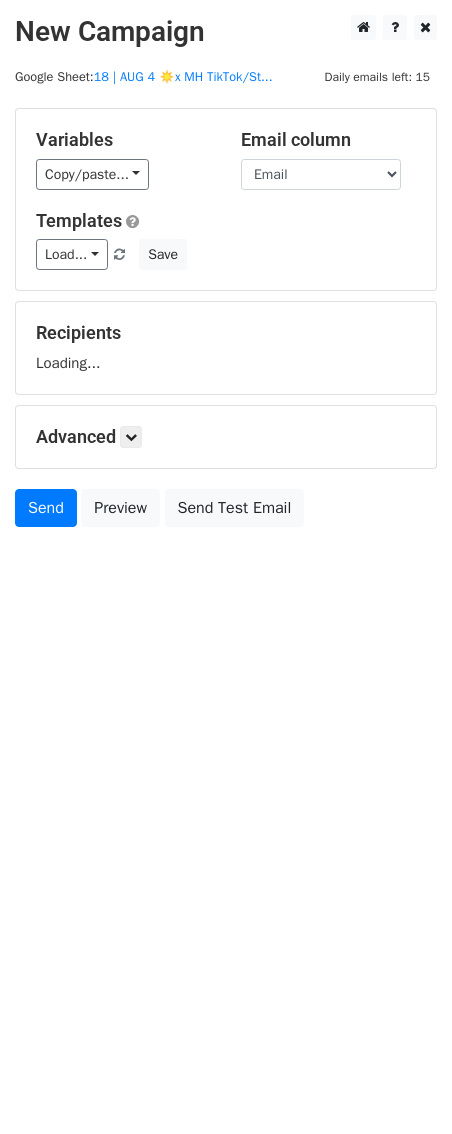 scroll, scrollTop: 0, scrollLeft: 0, axis: both 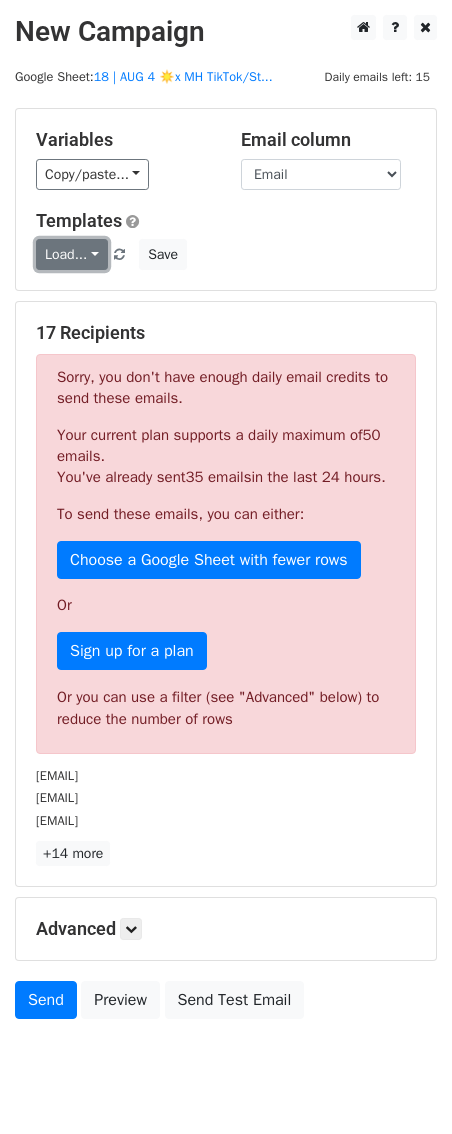 click on "Load..." at bounding box center [72, 254] 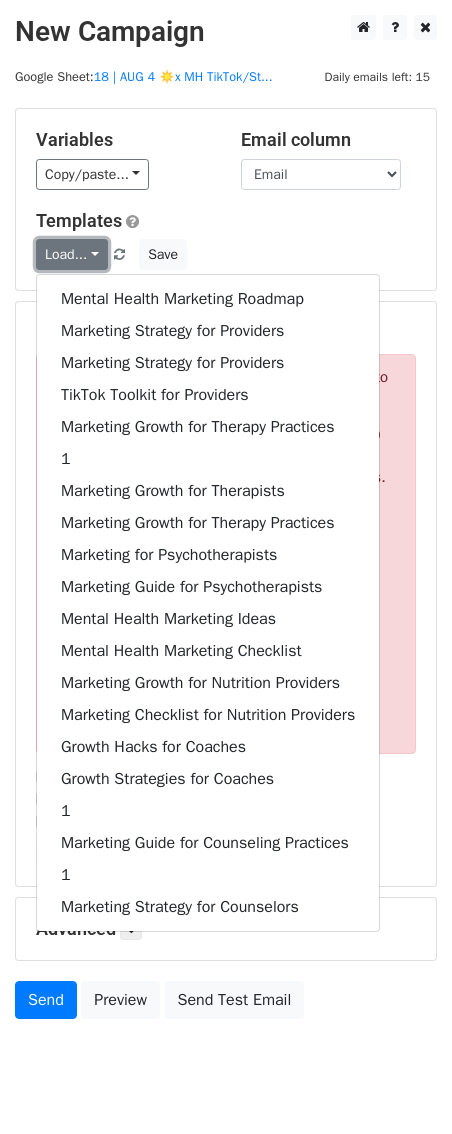 click on "Load..." at bounding box center (72, 254) 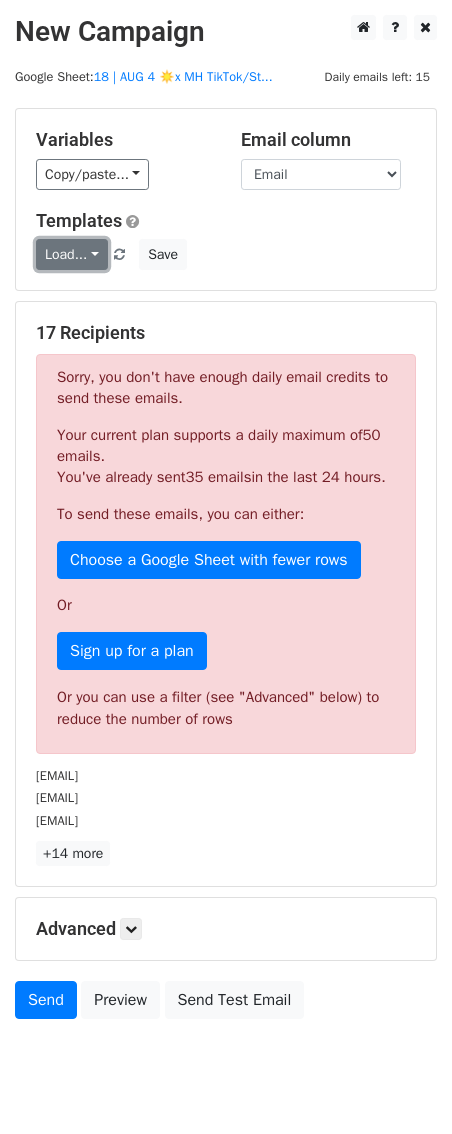 click on "Load..." at bounding box center (72, 254) 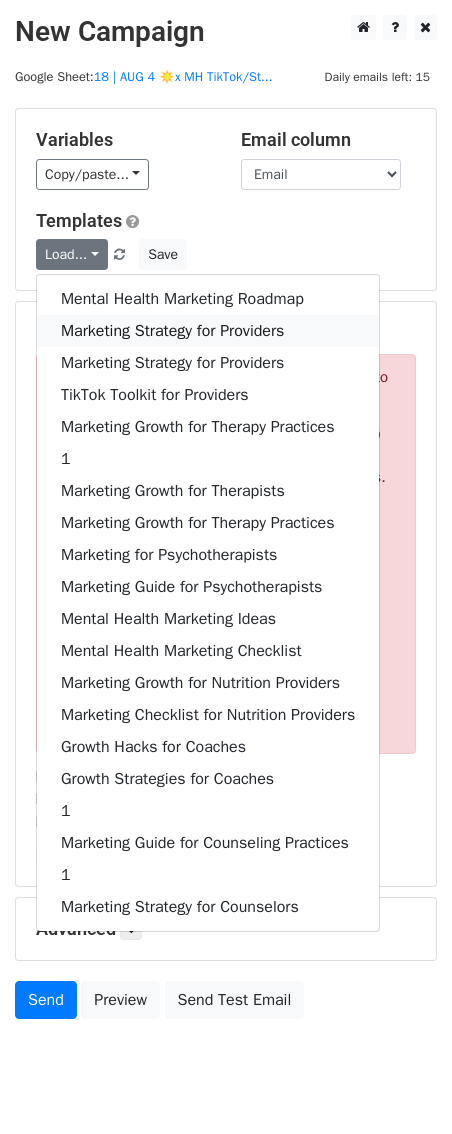 click on "Marketing Strategy for Providers" at bounding box center [208, 331] 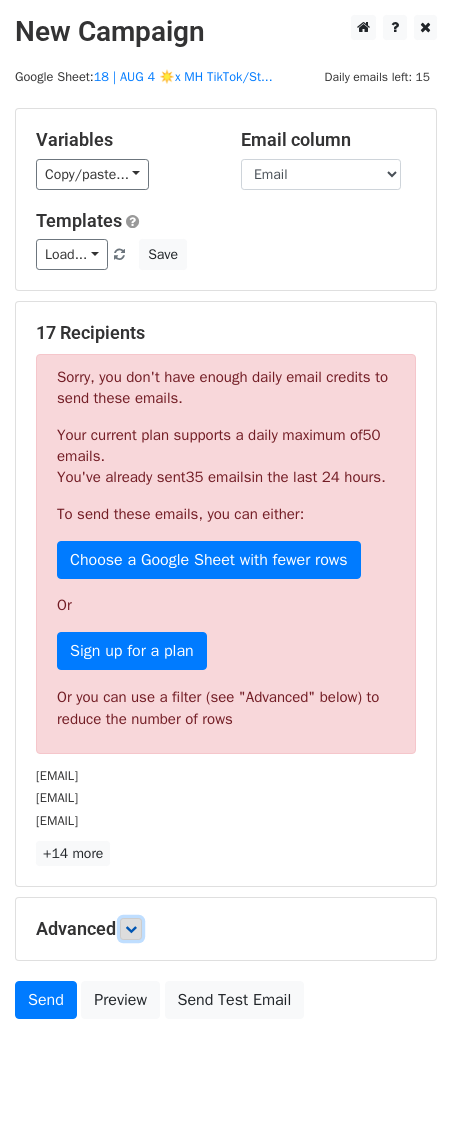 click at bounding box center [131, 929] 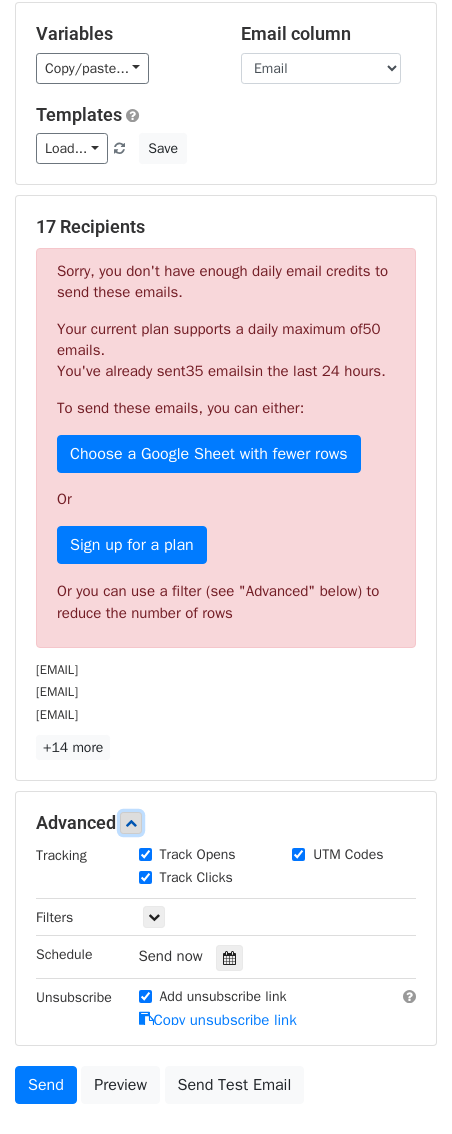 scroll, scrollTop: 272, scrollLeft: 0, axis: vertical 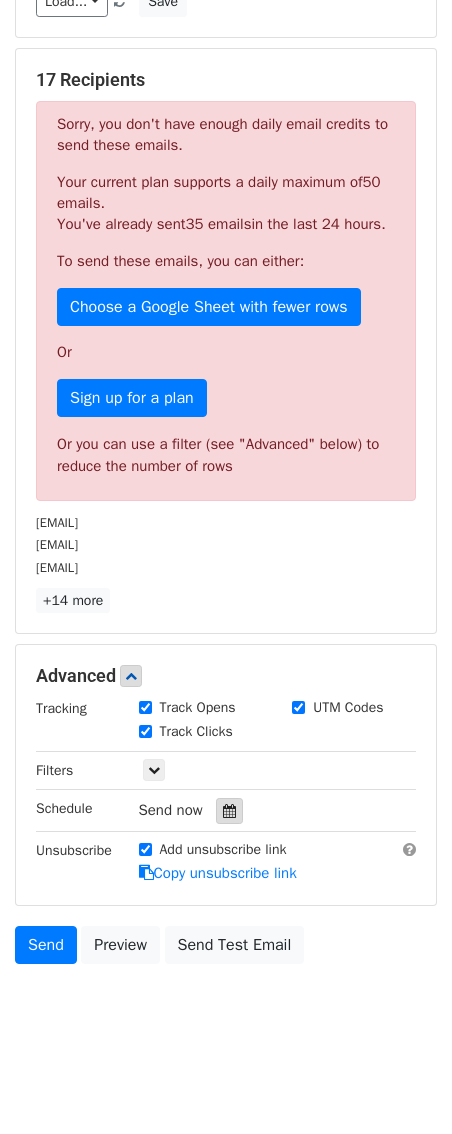 click at bounding box center (229, 811) 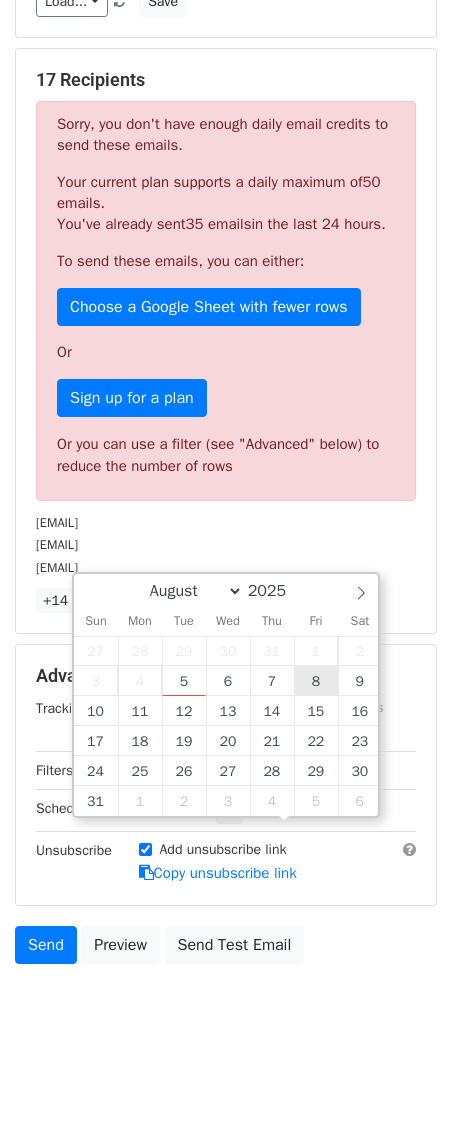 type on "2025-08-08 12:00" 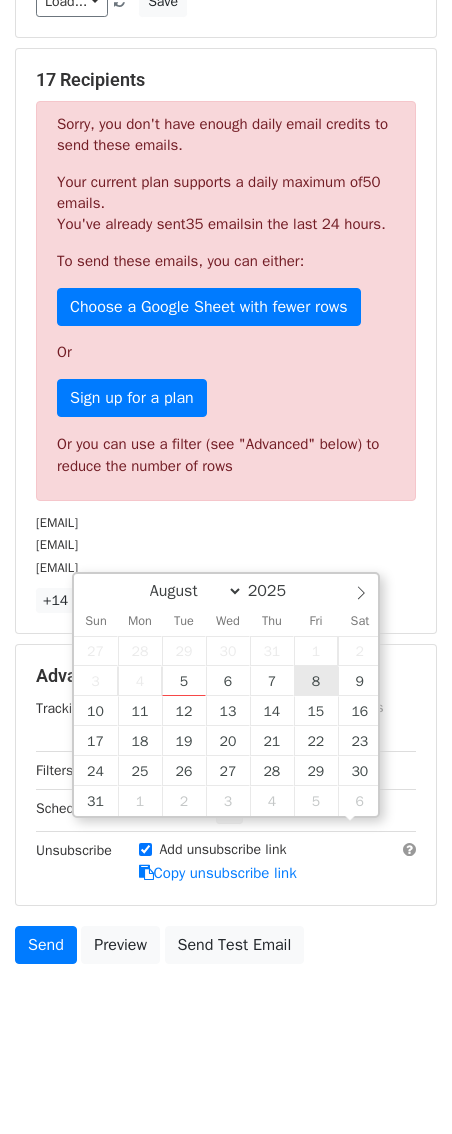 scroll, scrollTop: 1, scrollLeft: 0, axis: vertical 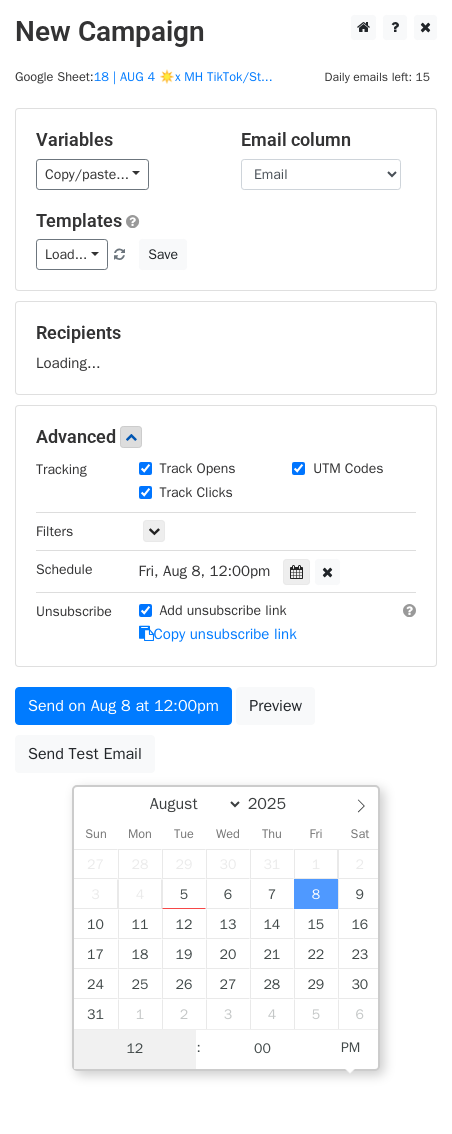 type on "4" 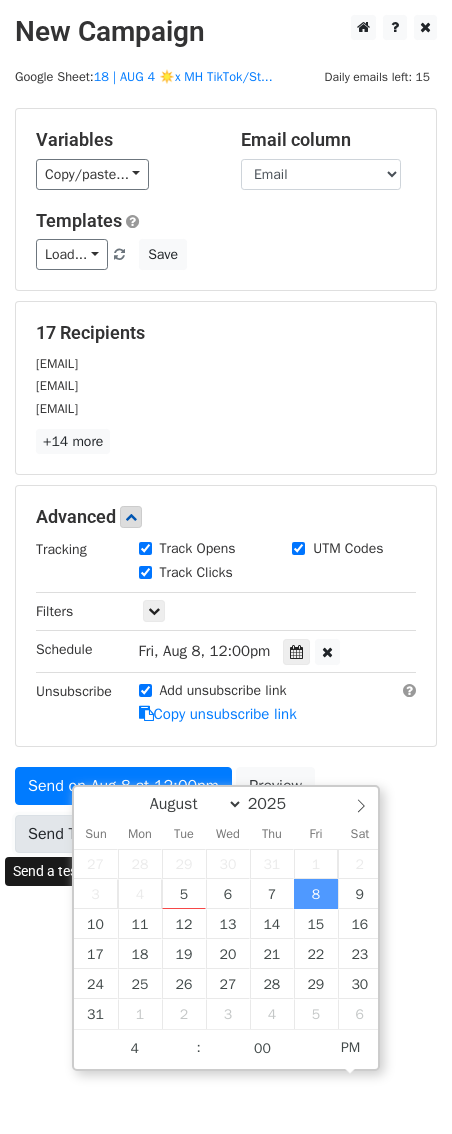 type on "2025-08-08 16:00" 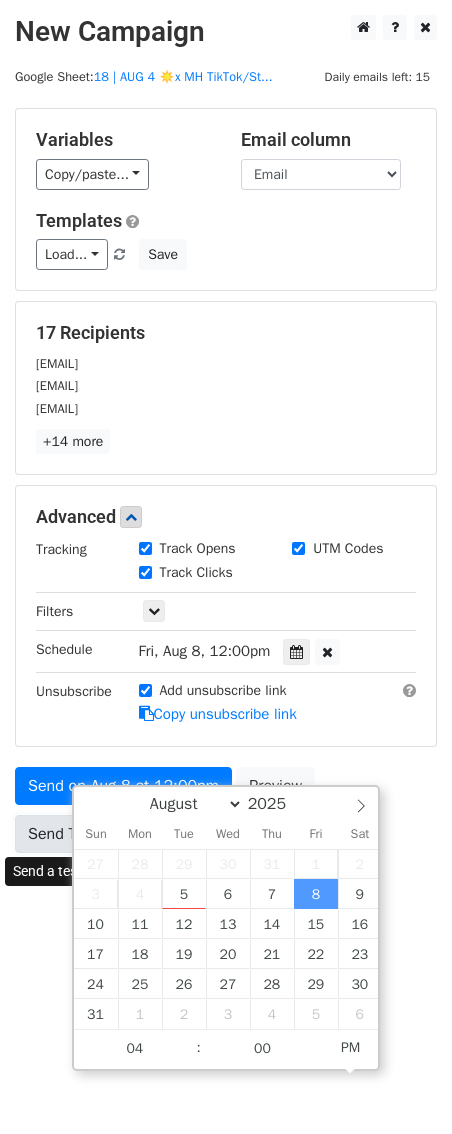click on "Send Test Email" at bounding box center (85, 834) 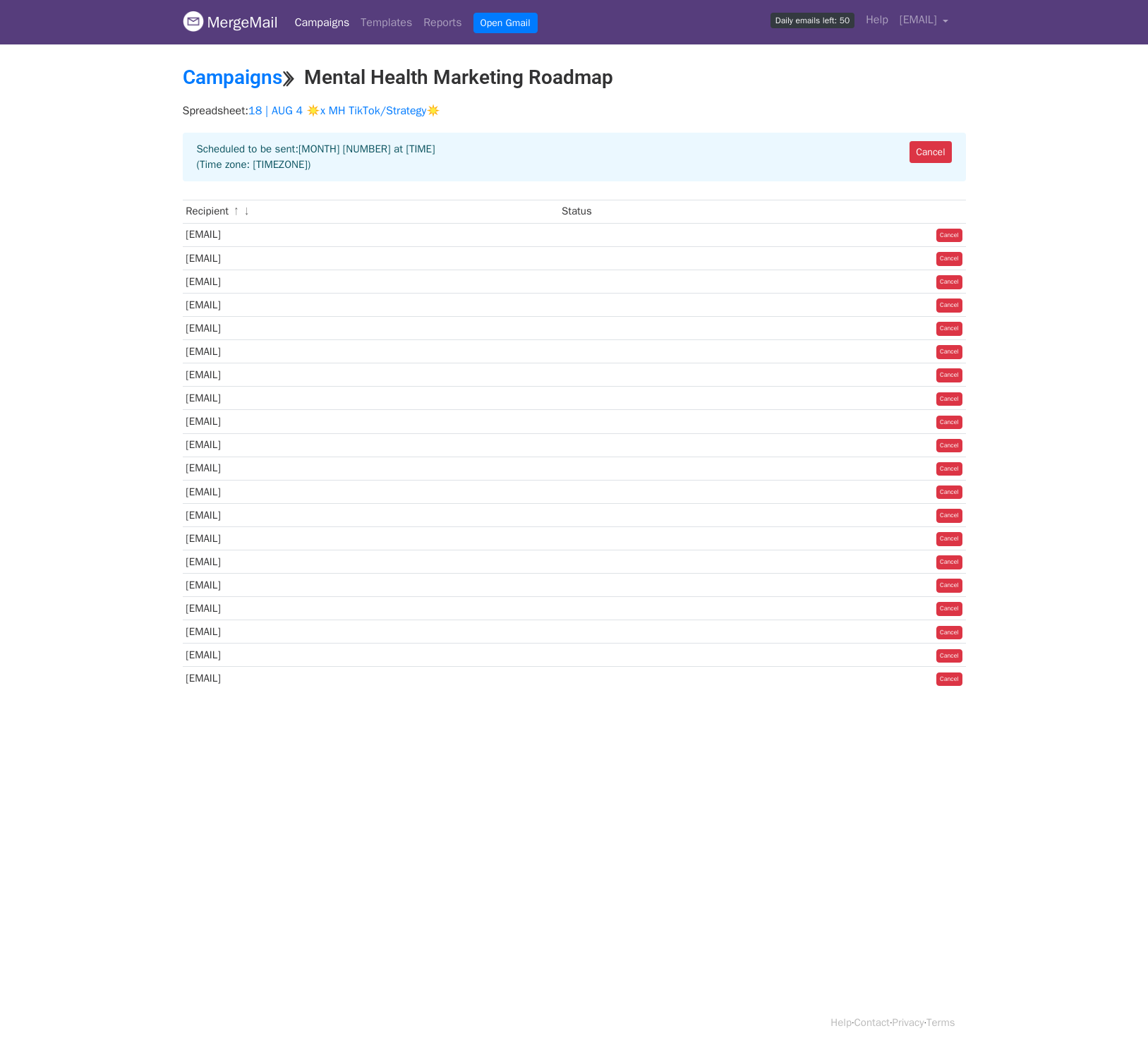 scroll, scrollTop: 0, scrollLeft: 0, axis: both 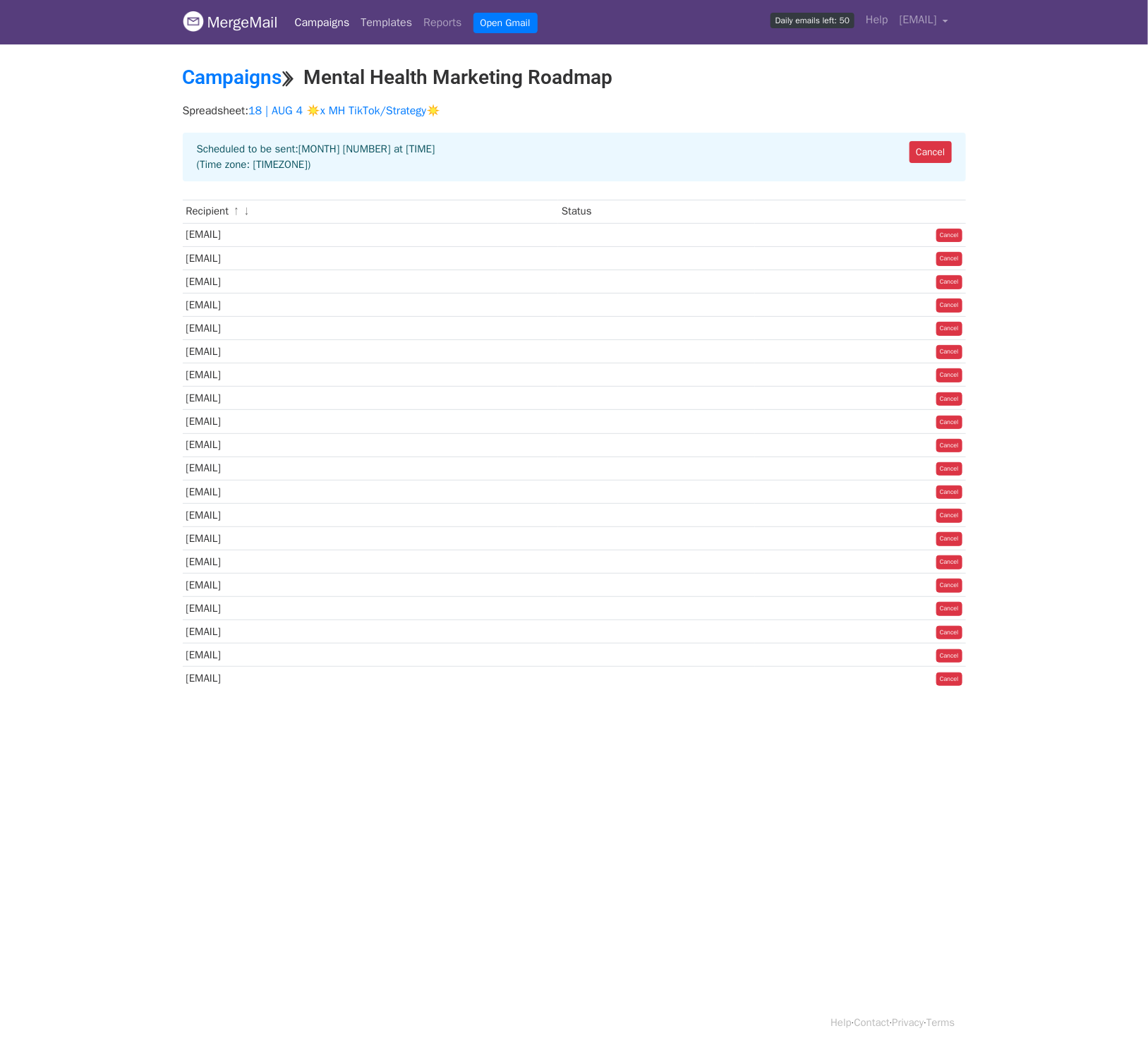 click on "Templates" at bounding box center (386, 23) 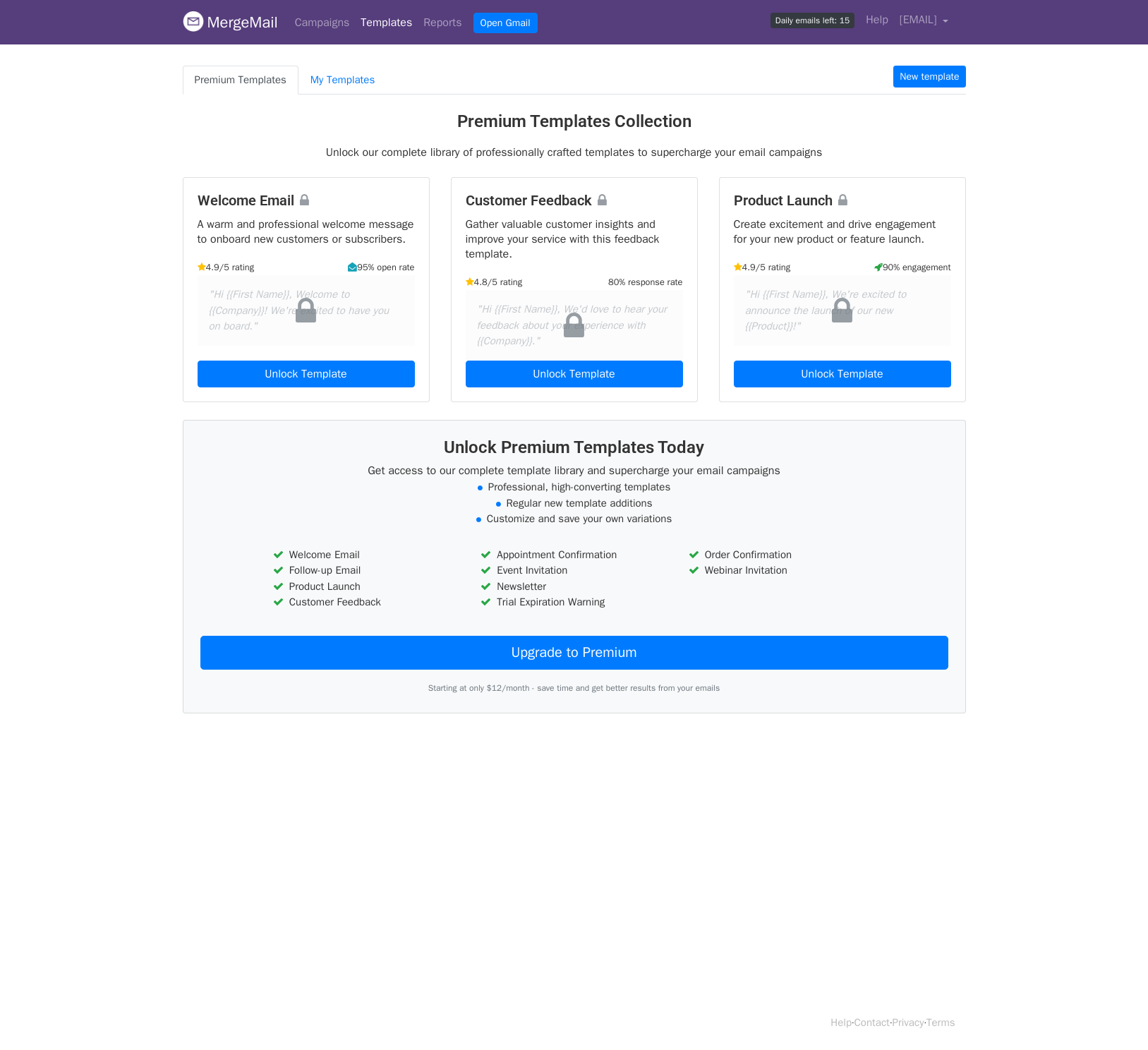 scroll, scrollTop: 0, scrollLeft: 0, axis: both 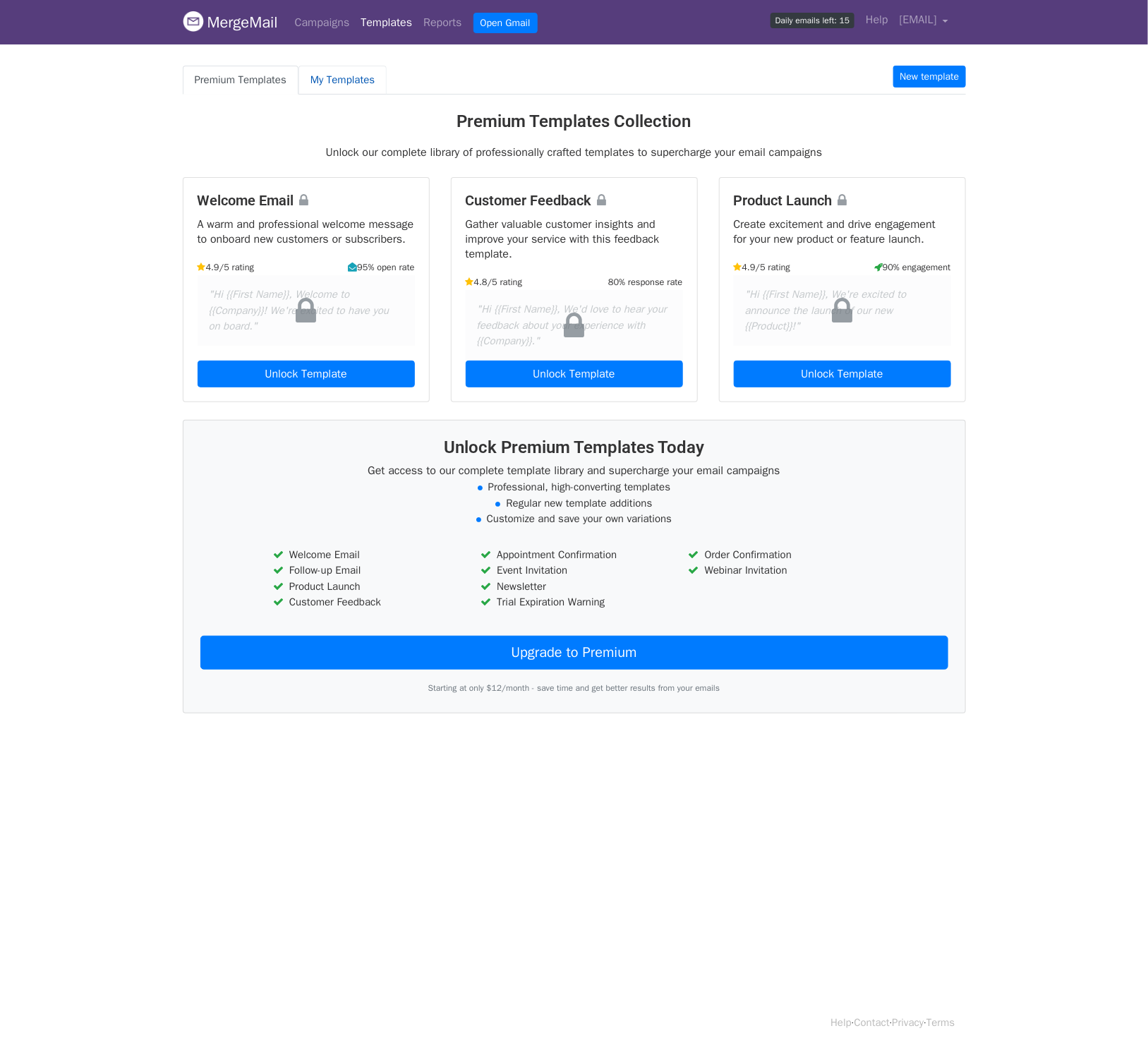 click on "My Templates" at bounding box center [342, 80] 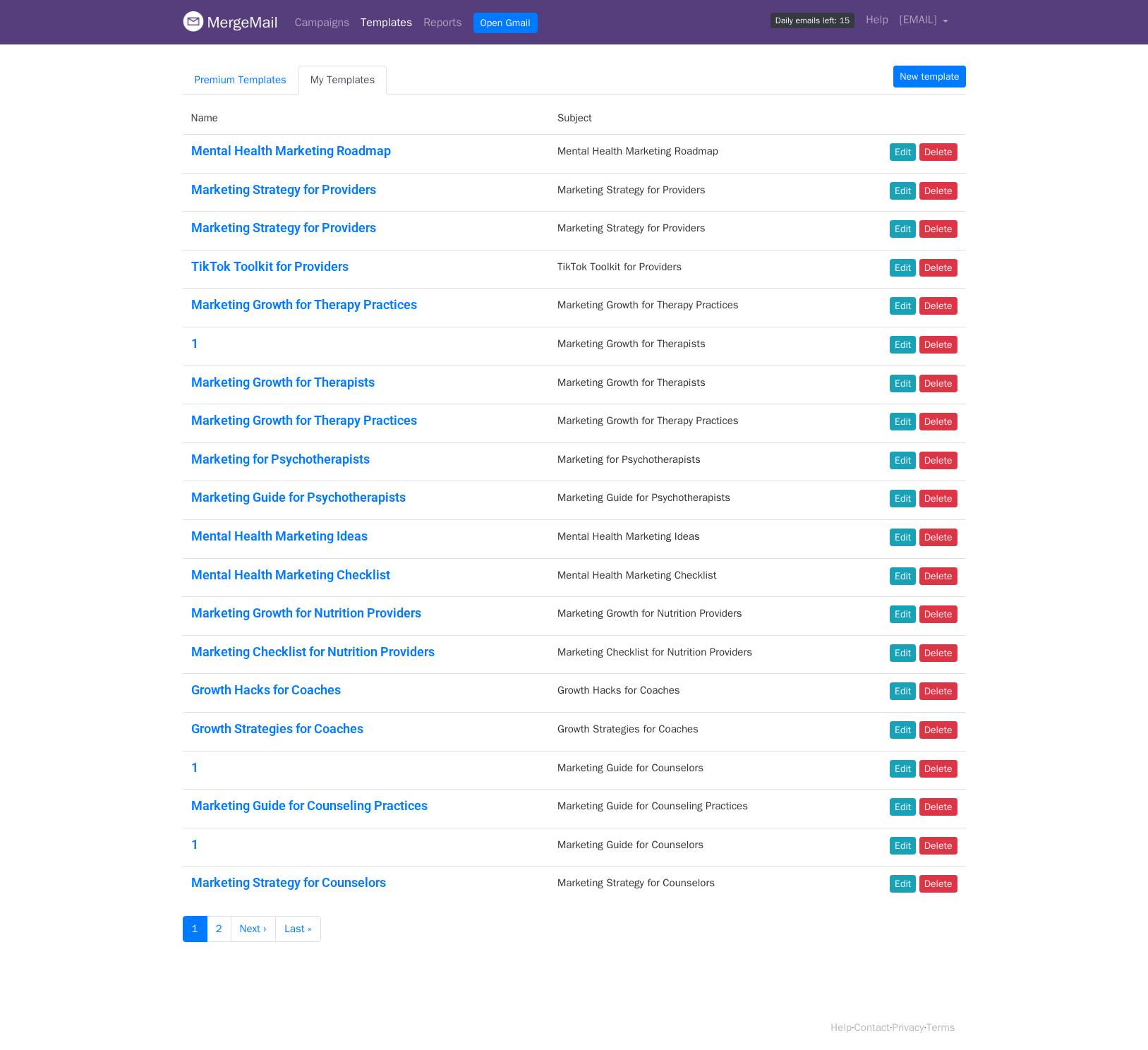 scroll, scrollTop: 0, scrollLeft: 0, axis: both 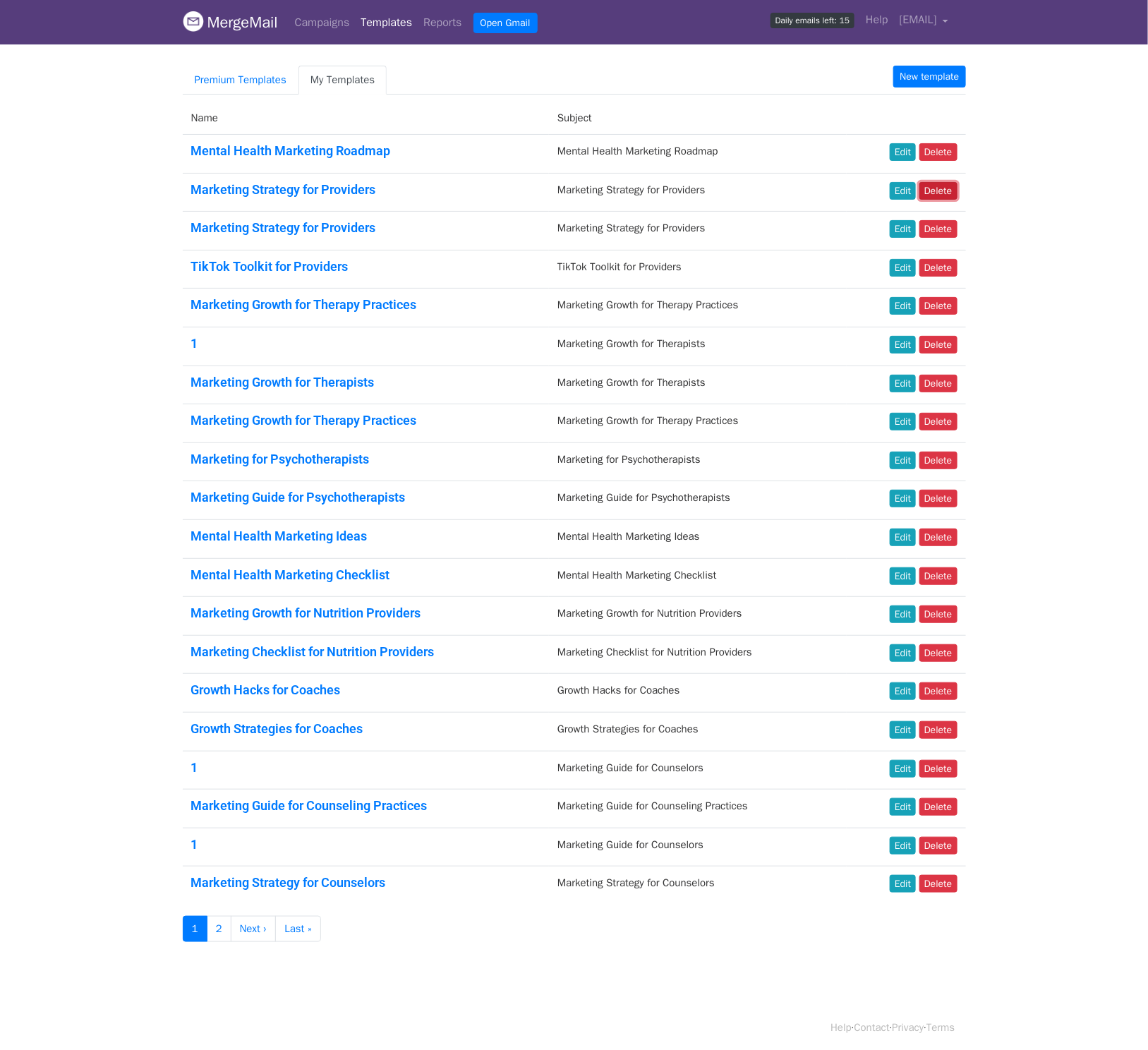 drag, startPoint x: 941, startPoint y: 197, endPoint x: 931, endPoint y: 195, distance: 10.198039 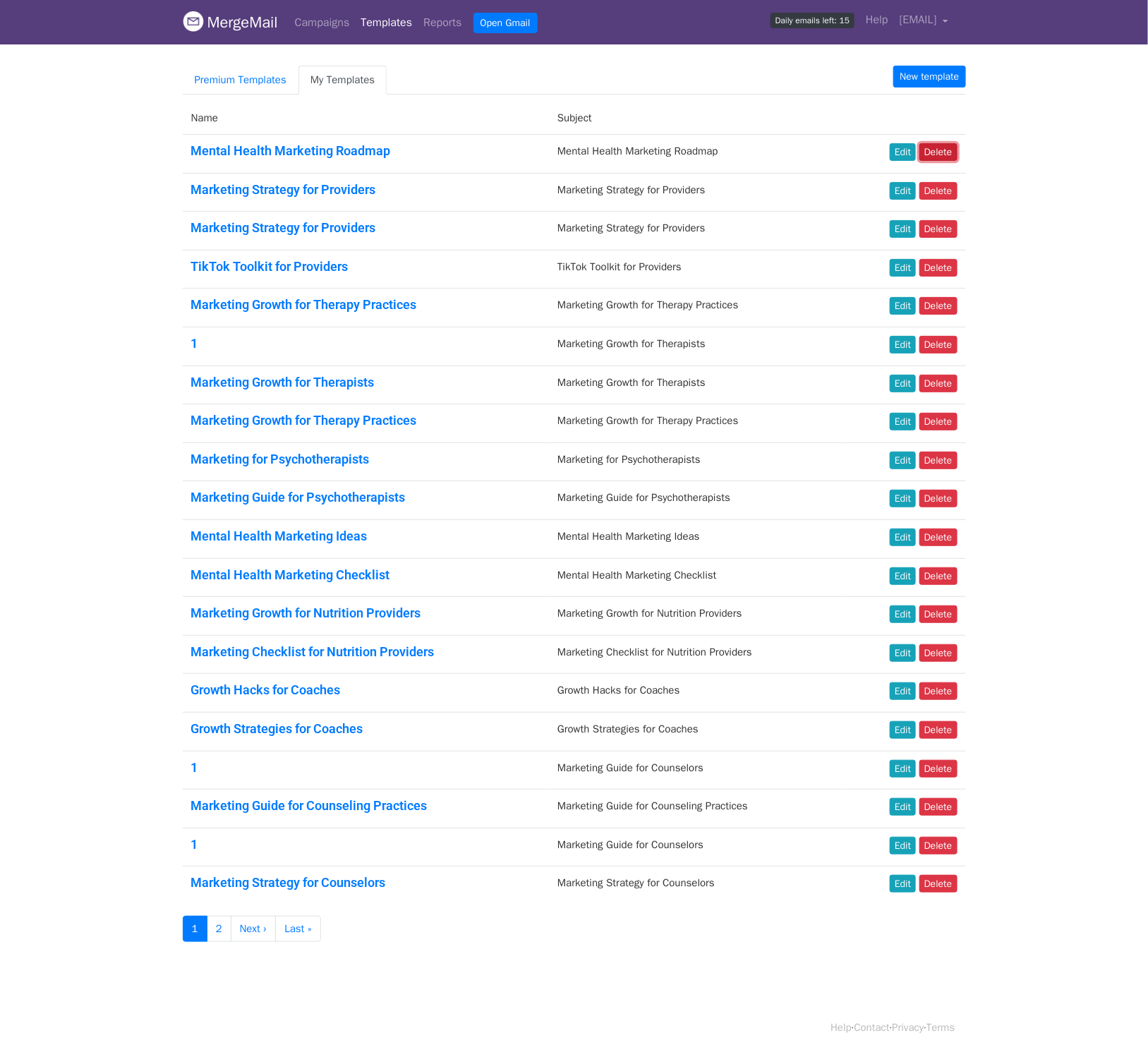click on "Delete" at bounding box center [938, 152] 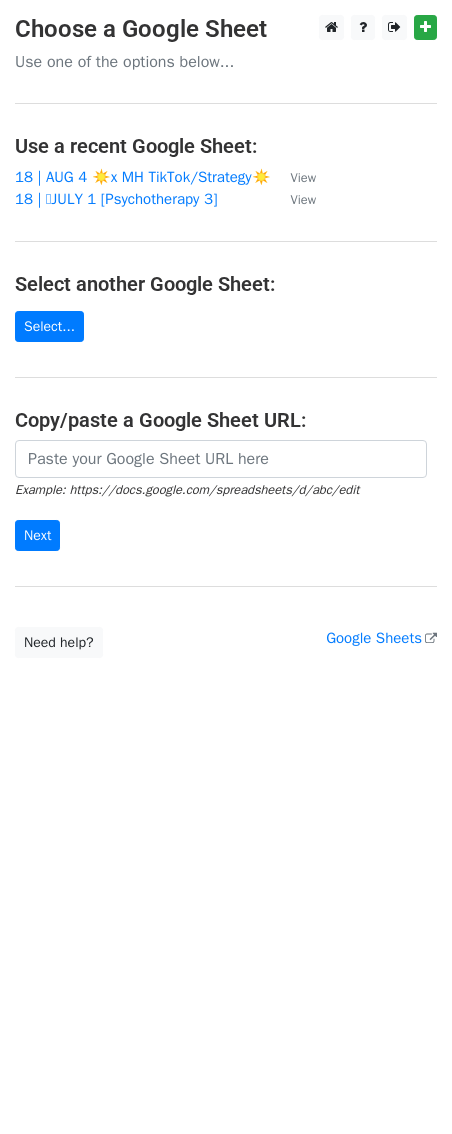 scroll, scrollTop: 0, scrollLeft: 0, axis: both 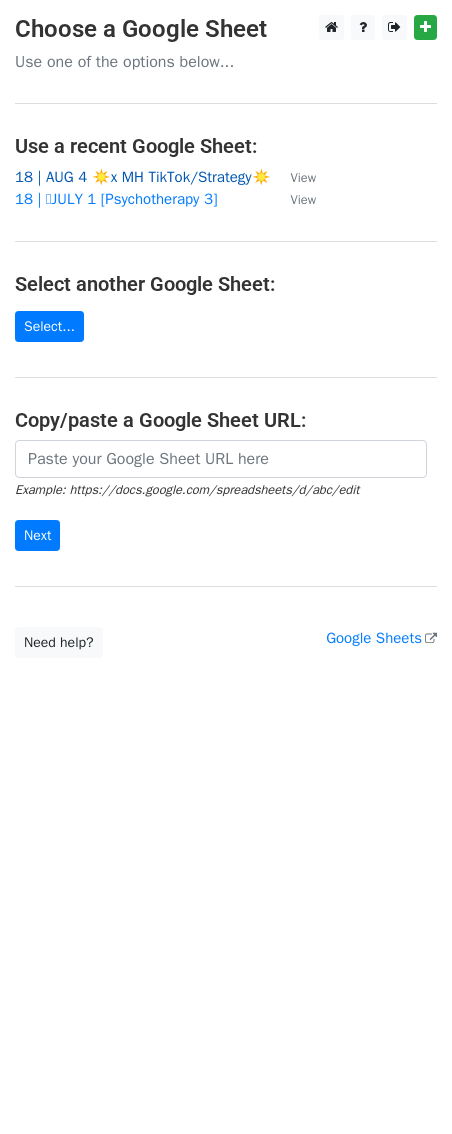 click on "18 | AUG 4 ☀️x MH TikTok/Strategy☀️" at bounding box center [143, 177] 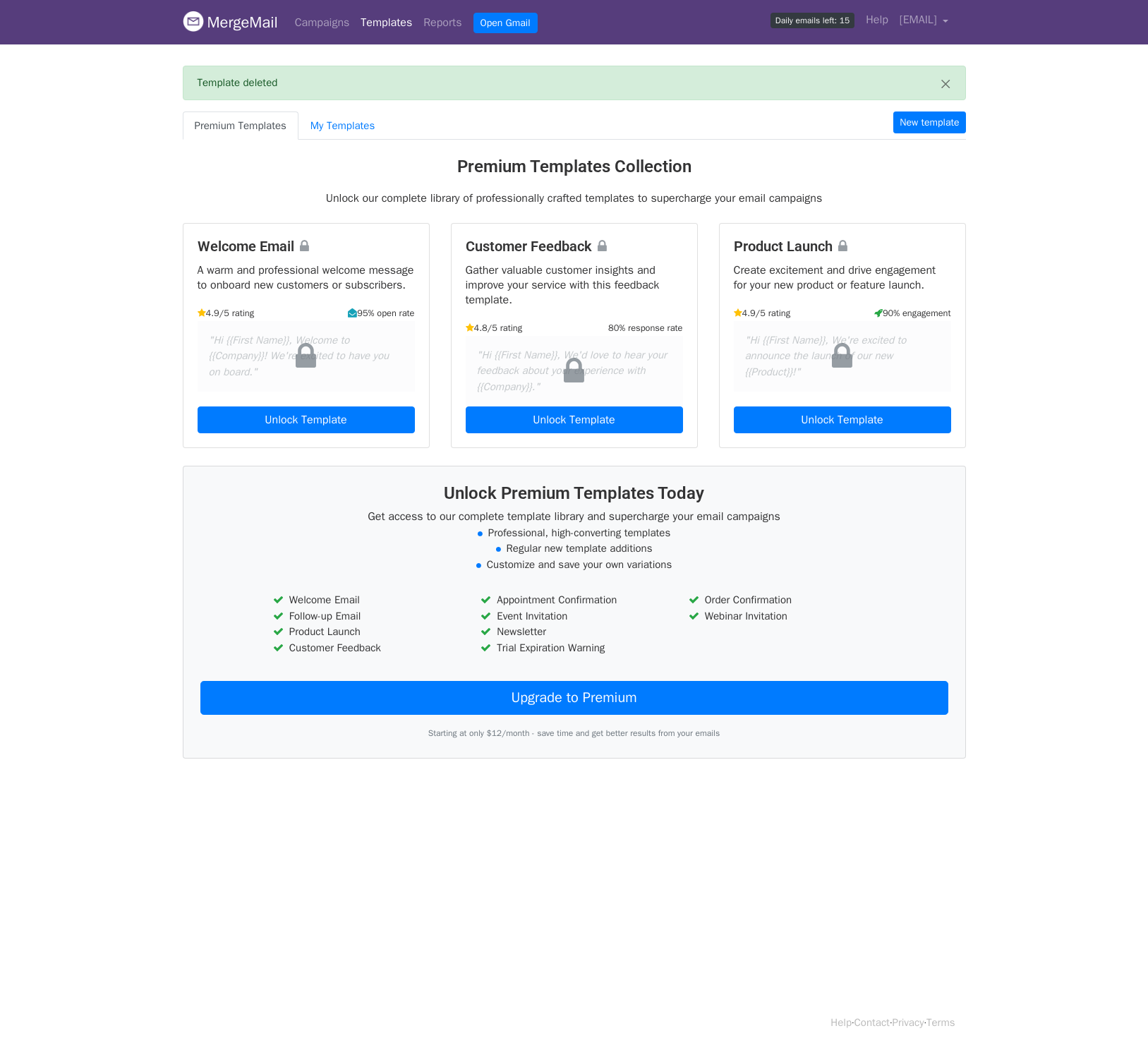 scroll, scrollTop: 0, scrollLeft: 0, axis: both 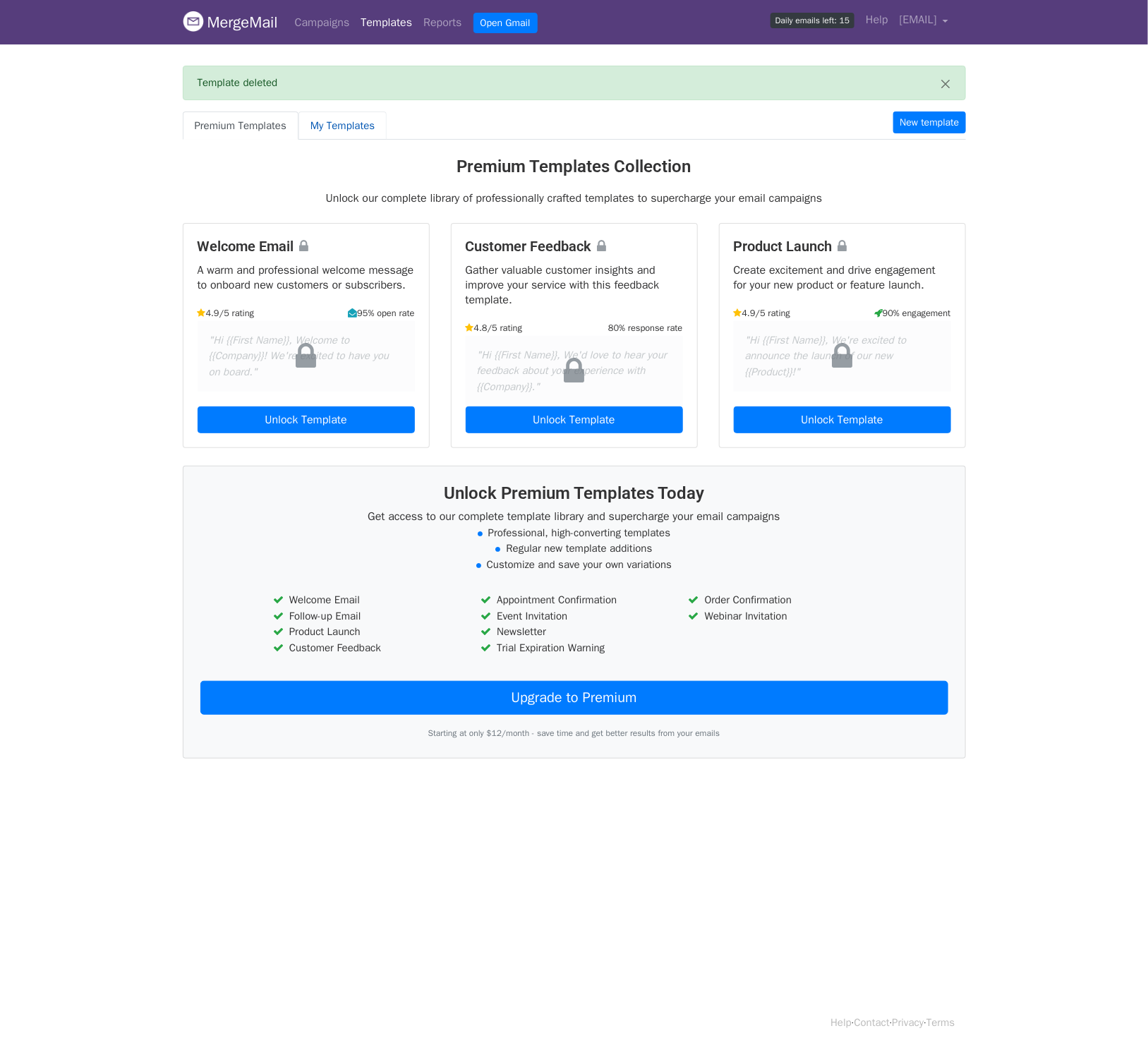 click on "My Templates" at bounding box center (342, 126) 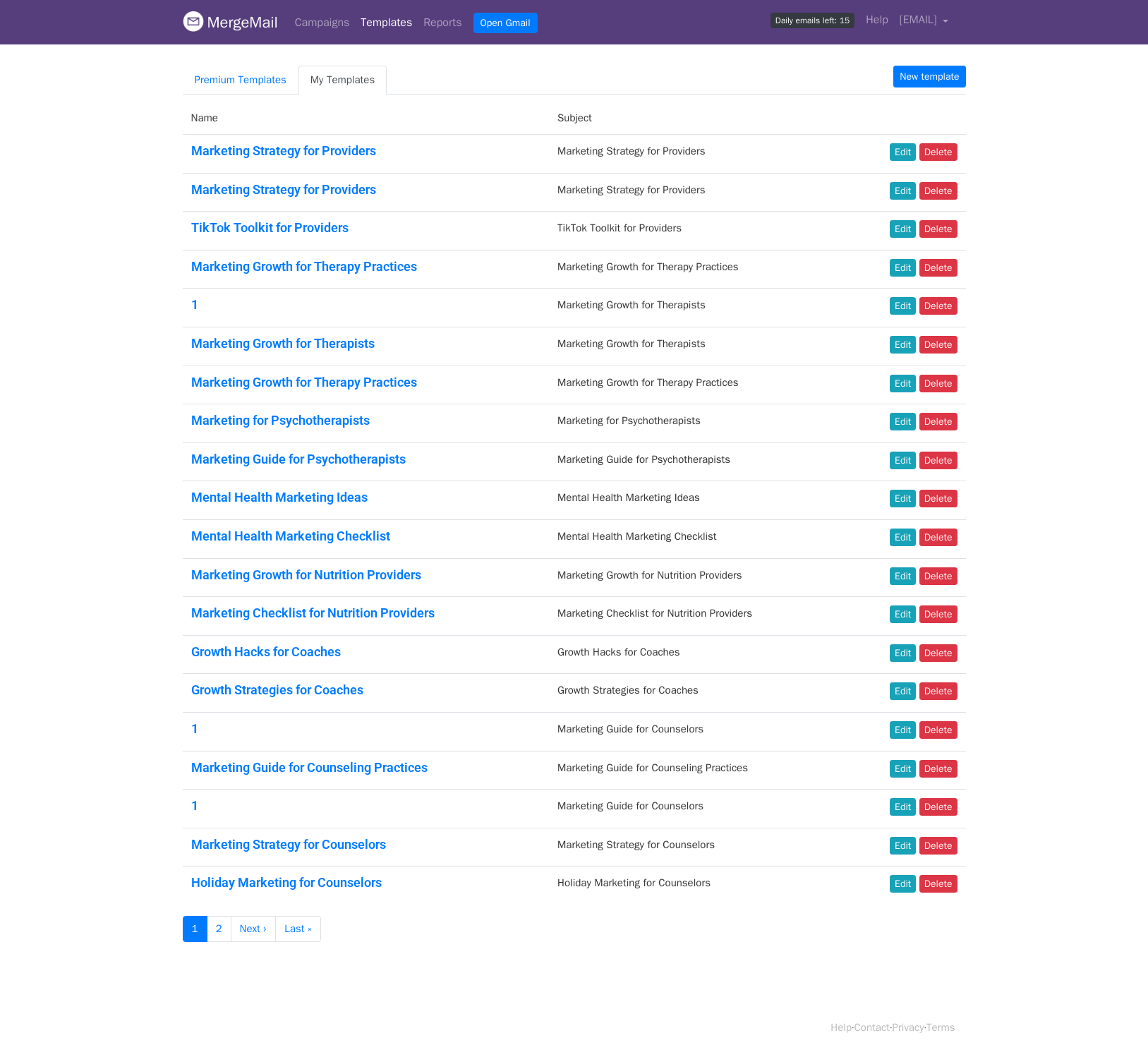 scroll, scrollTop: 0, scrollLeft: 0, axis: both 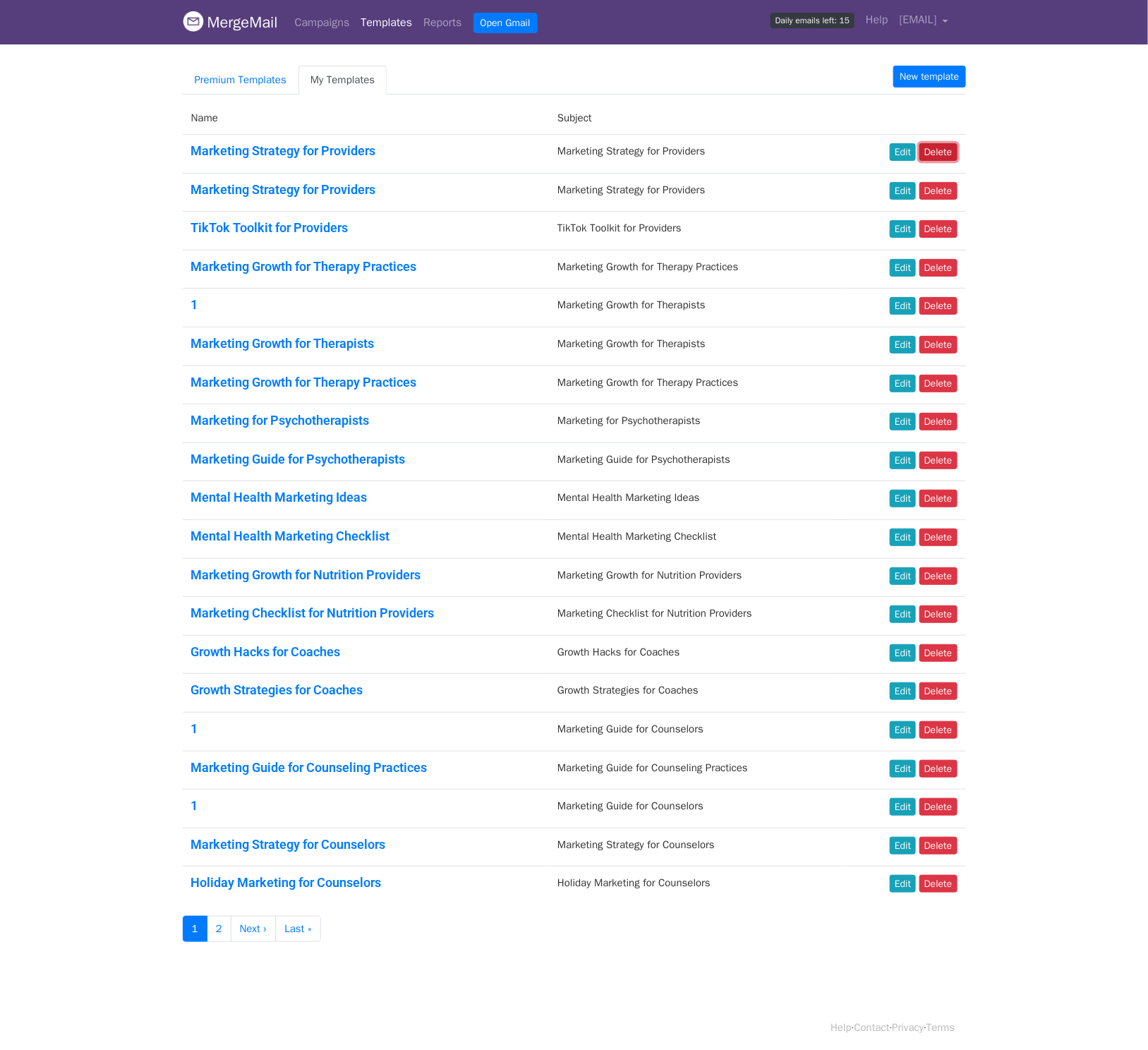 click on "Delete" at bounding box center [938, 152] 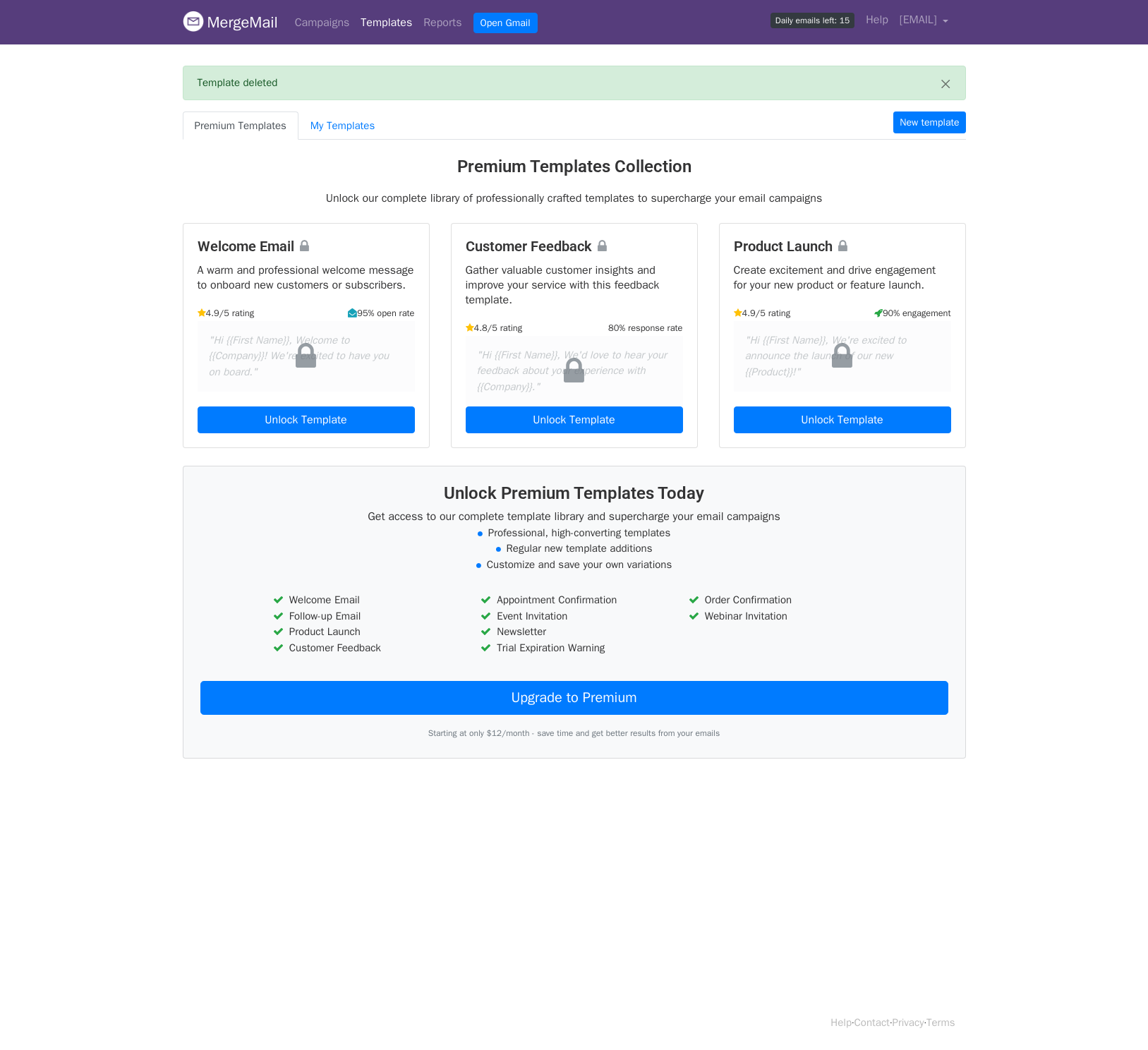 scroll, scrollTop: 0, scrollLeft: 0, axis: both 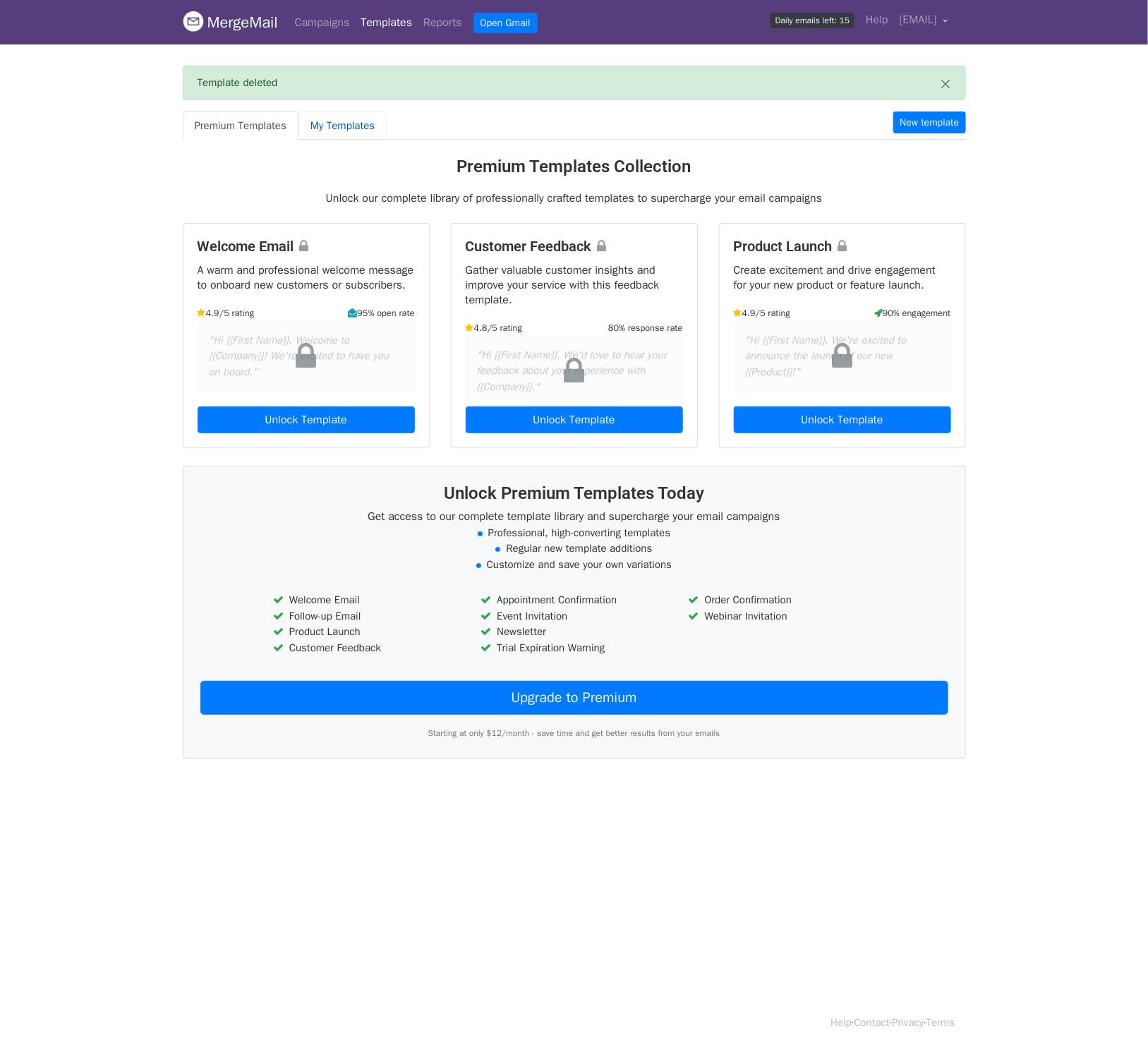 click on "My Templates" at bounding box center (342, 126) 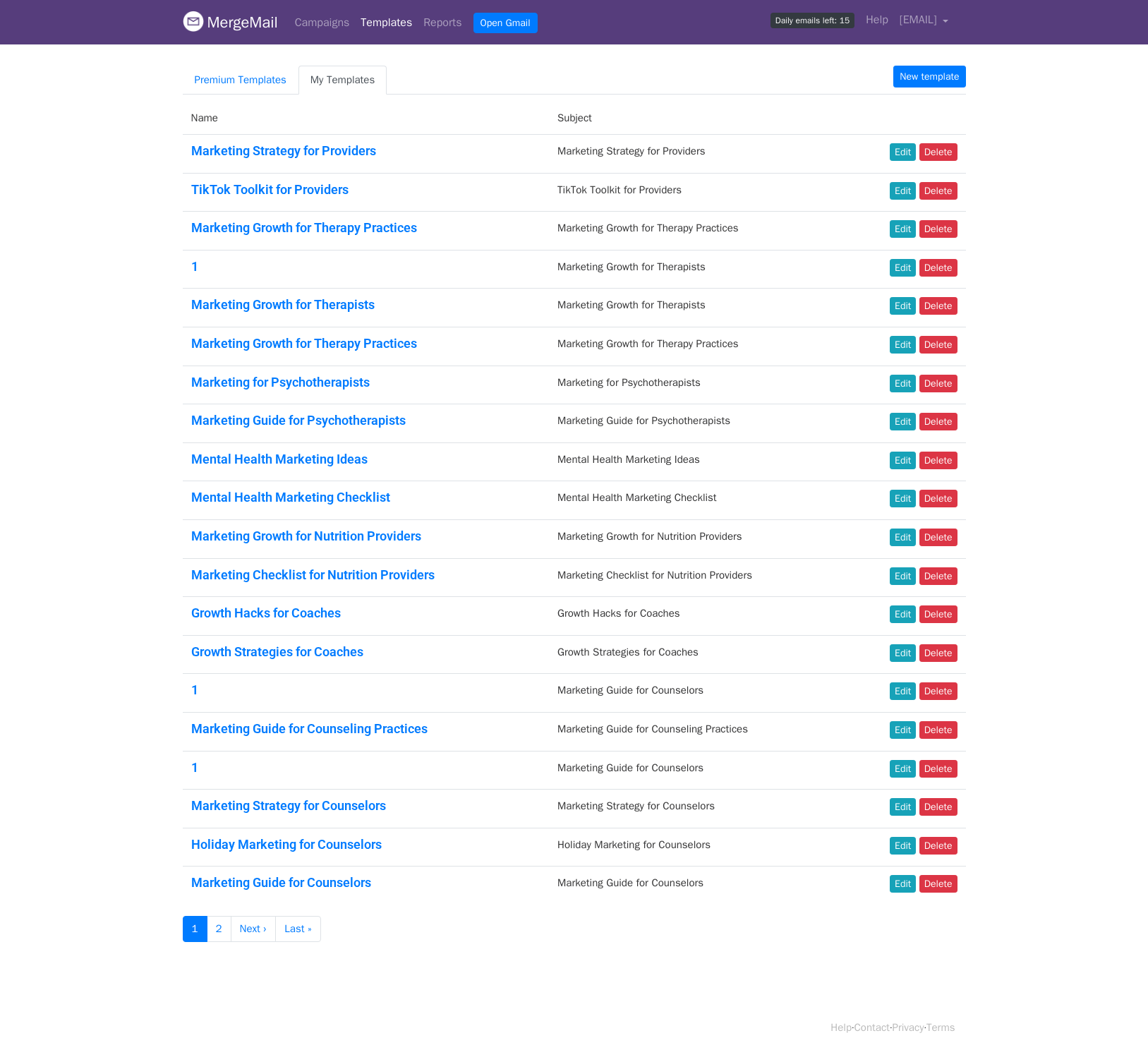 scroll, scrollTop: 0, scrollLeft: 0, axis: both 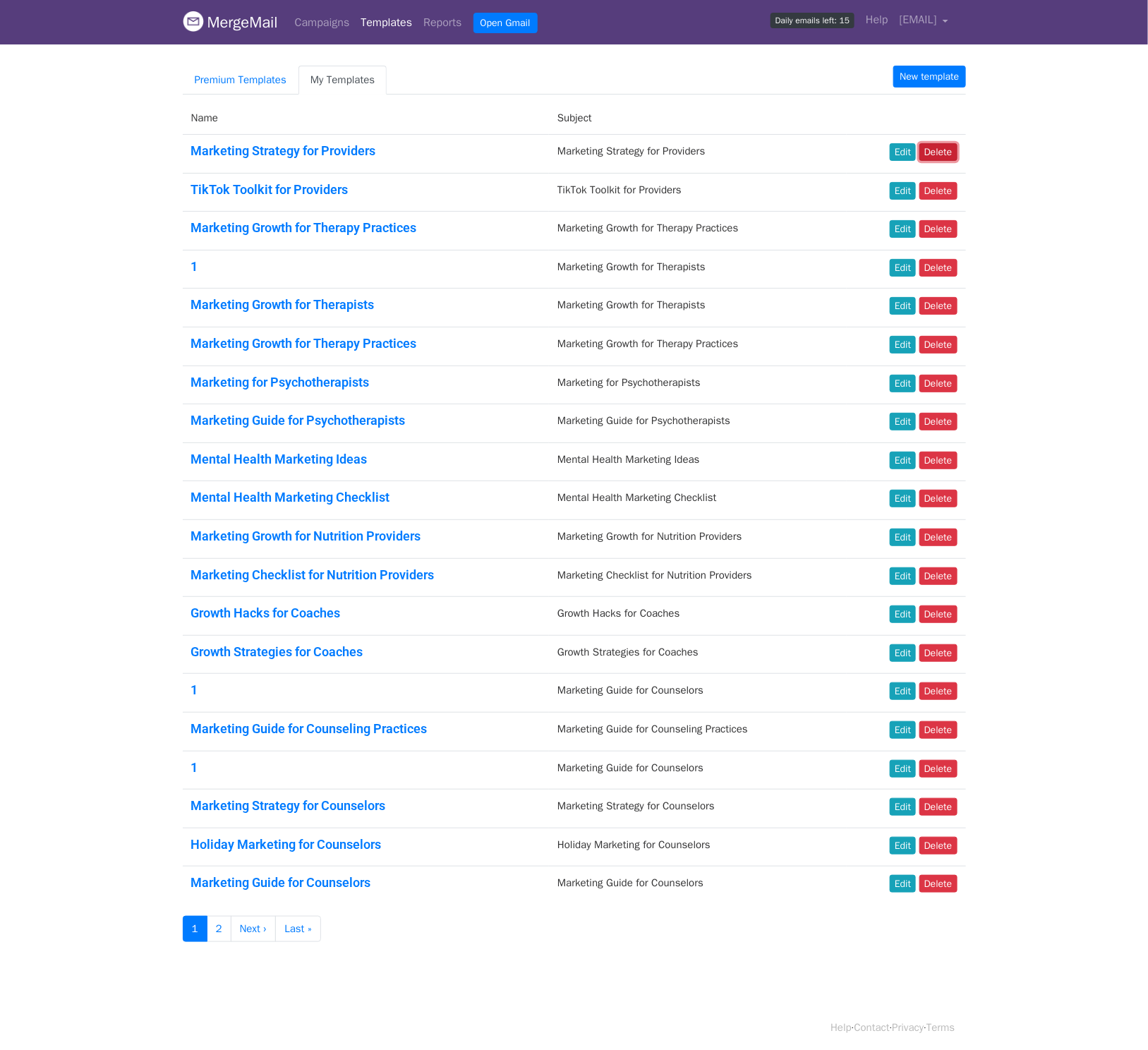 click on "Delete" at bounding box center (938, 152) 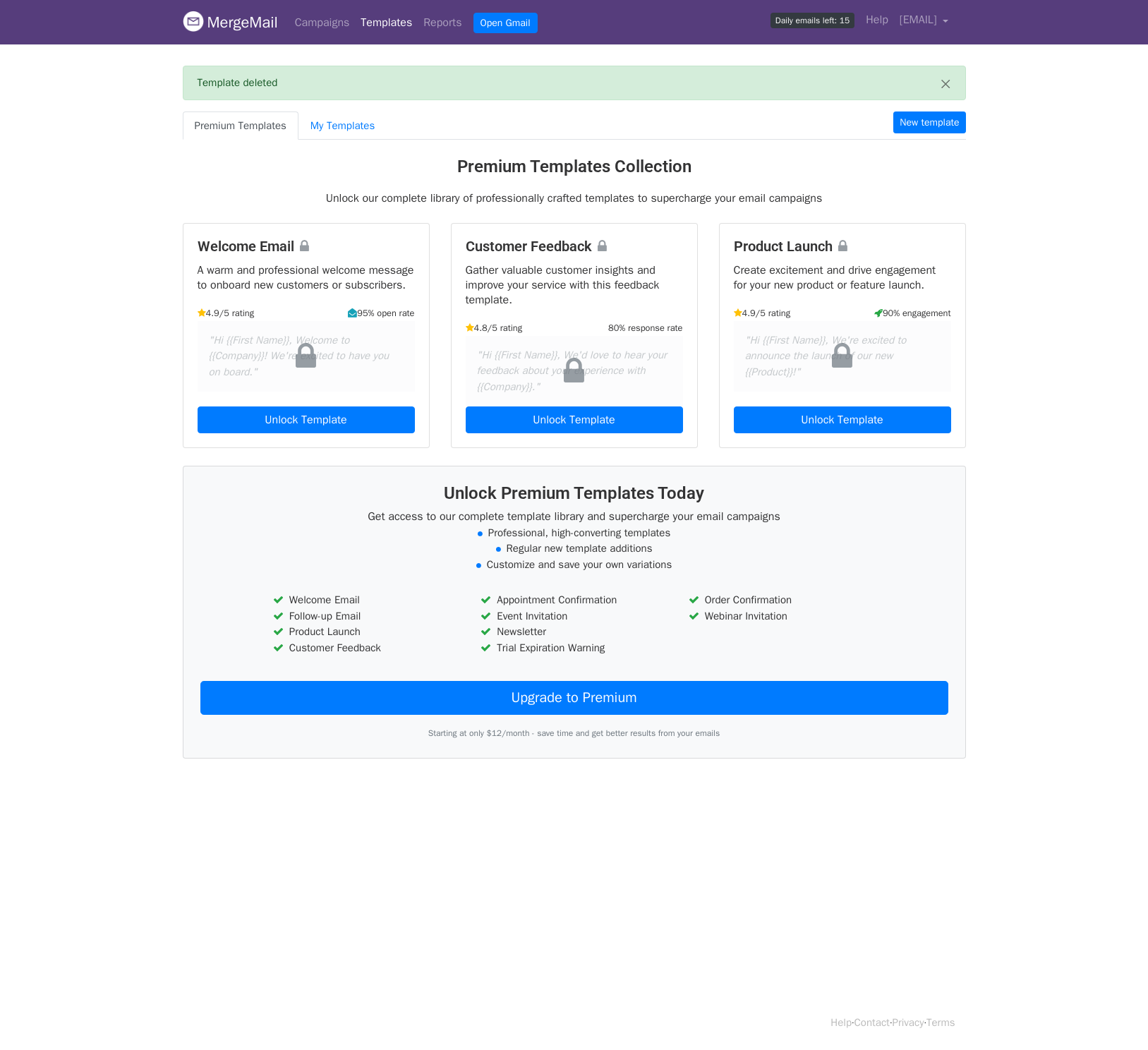 scroll, scrollTop: 0, scrollLeft: 0, axis: both 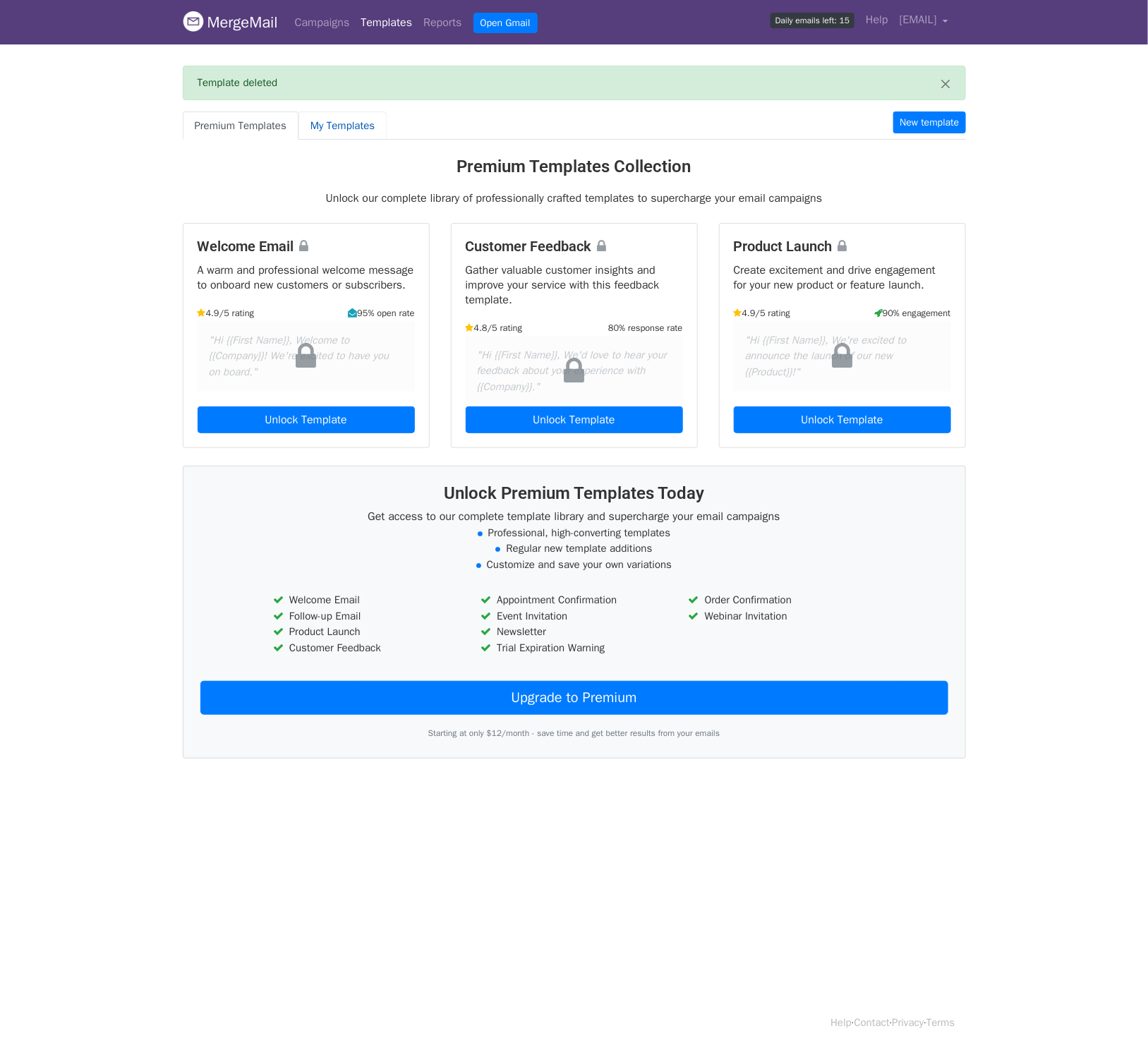 click on "My Templates" at bounding box center [342, 126] 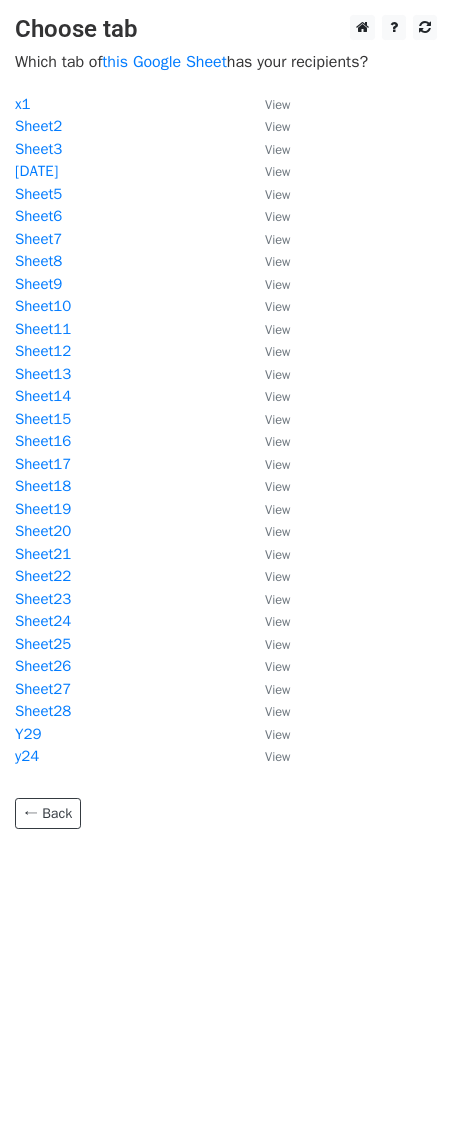 scroll, scrollTop: 0, scrollLeft: 0, axis: both 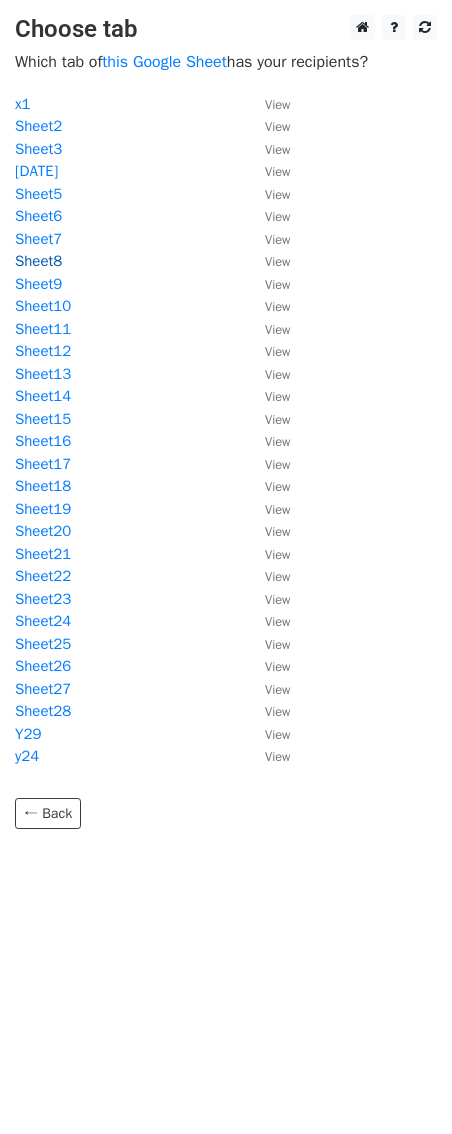 click on "Sheet8" at bounding box center (38, 261) 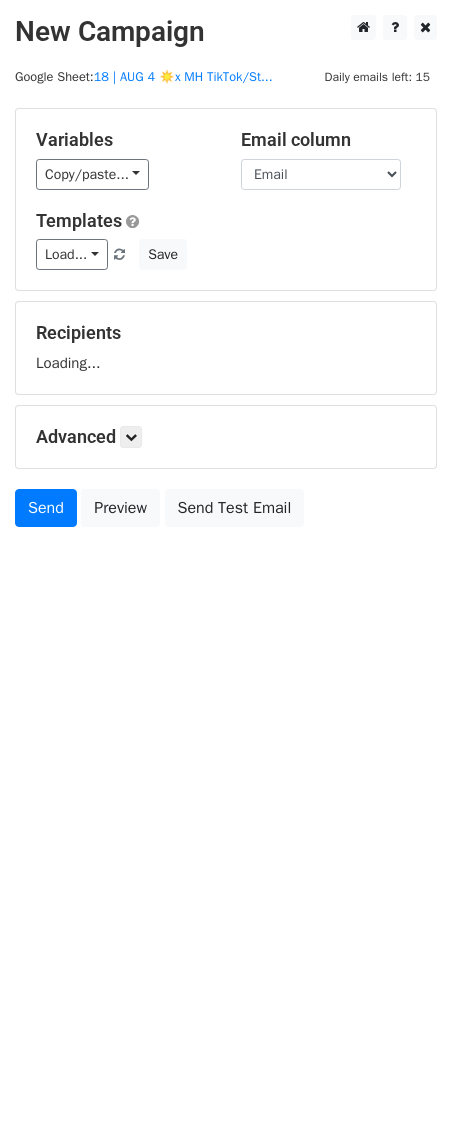 scroll, scrollTop: 0, scrollLeft: 0, axis: both 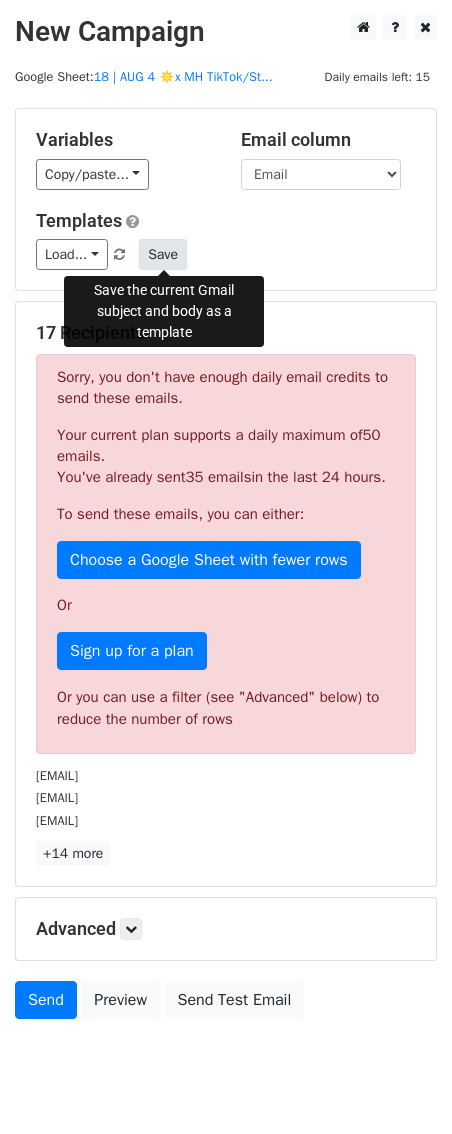 click on "Save" at bounding box center [163, 254] 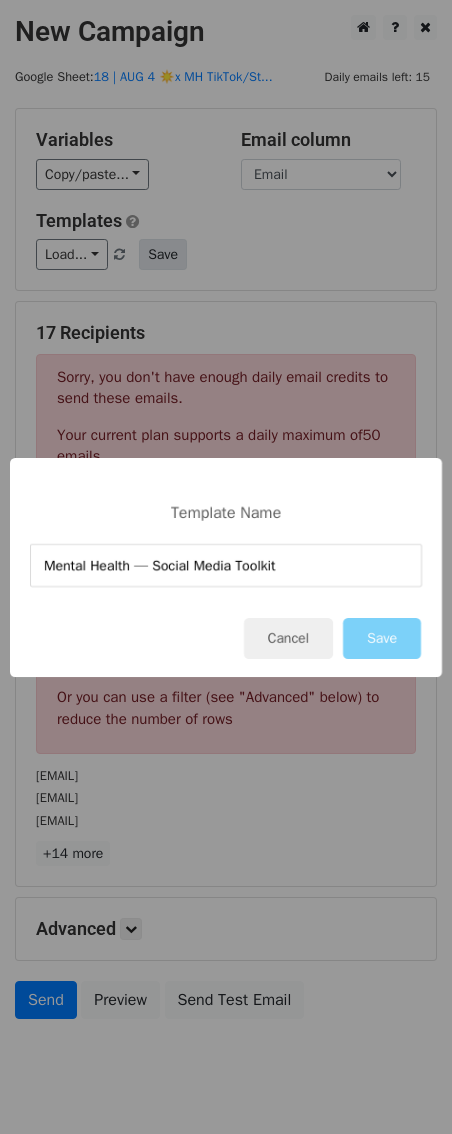type on "Mental Health — Social Media Toolkit" 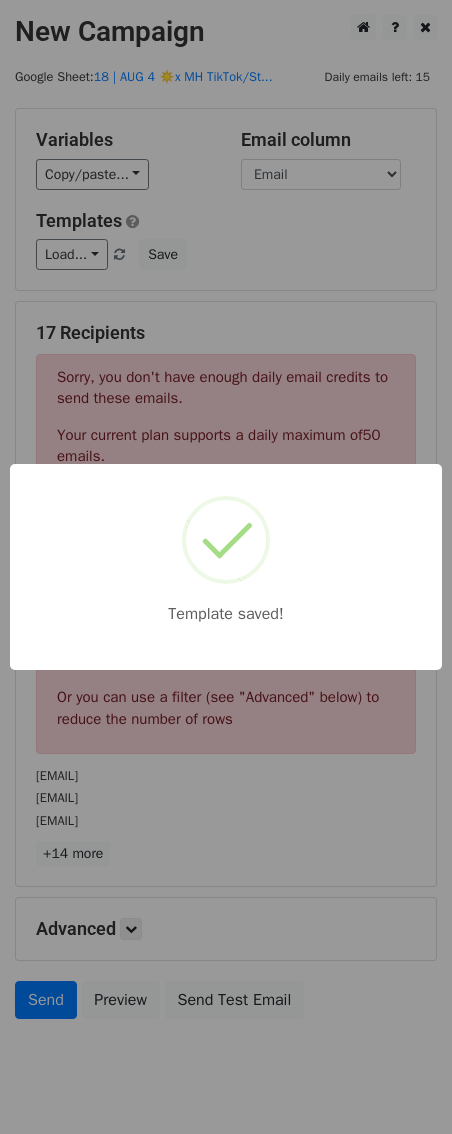 click on "Template saved!" at bounding box center (226, 567) 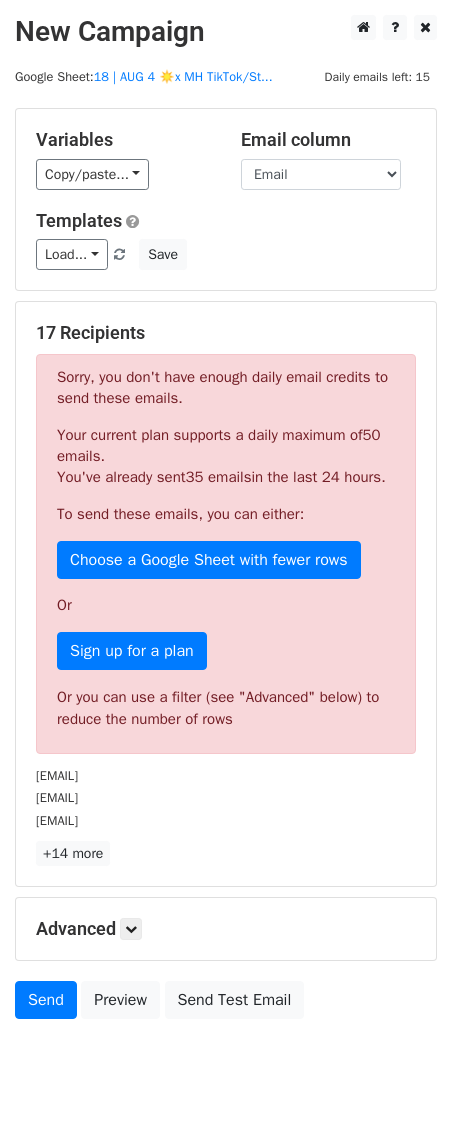 click on "Advanced
Tracking
Track Opens
UTM Codes
Track Clicks
Filters
Only include spreadsheet rows that match the following filters:
Schedule
Send now
Unsubscribe
Add unsubscribe link
Copy unsubscribe link" at bounding box center [226, 929] 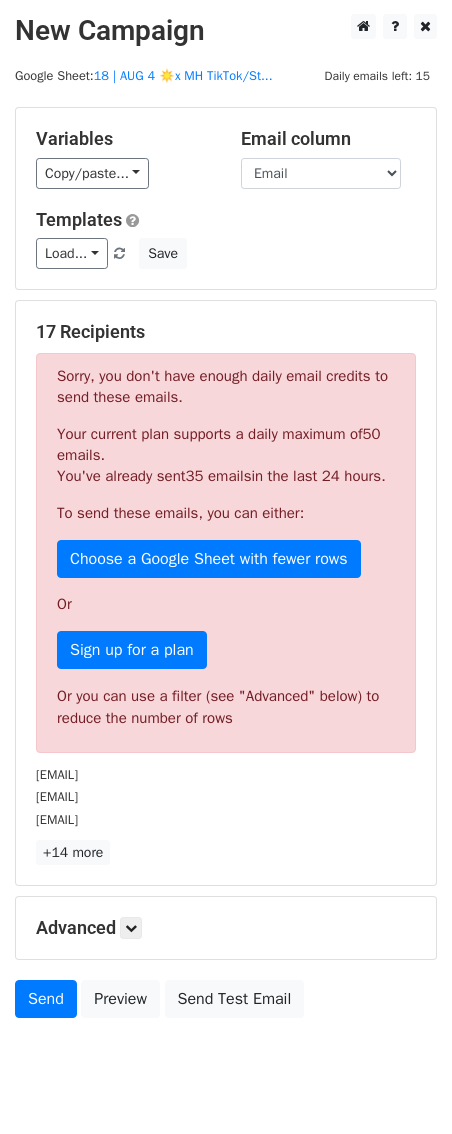 scroll, scrollTop: 76, scrollLeft: 0, axis: vertical 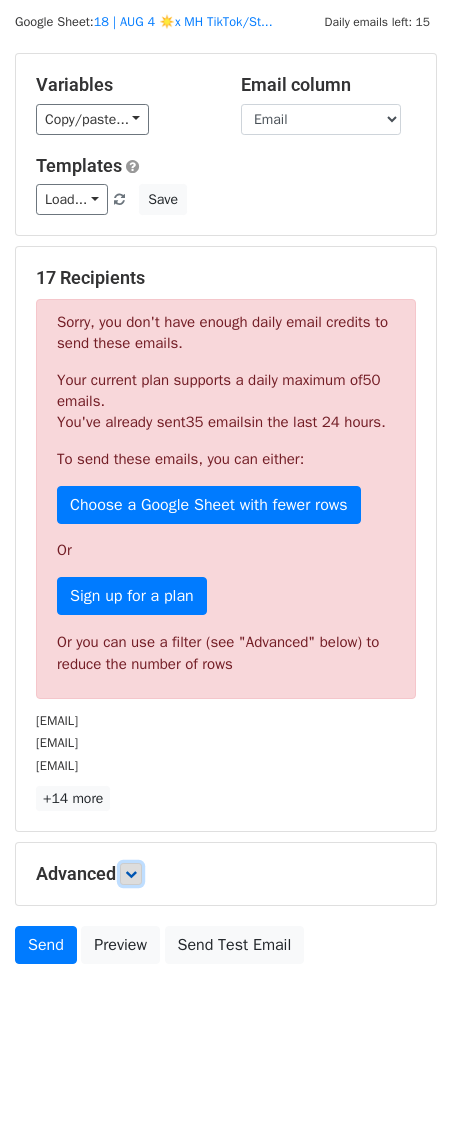 click at bounding box center [131, 874] 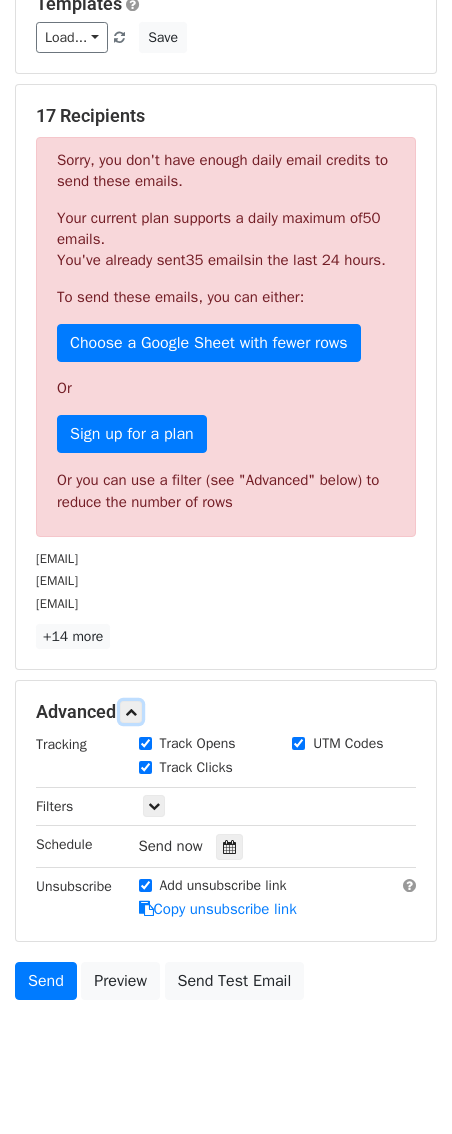 scroll, scrollTop: 272, scrollLeft: 0, axis: vertical 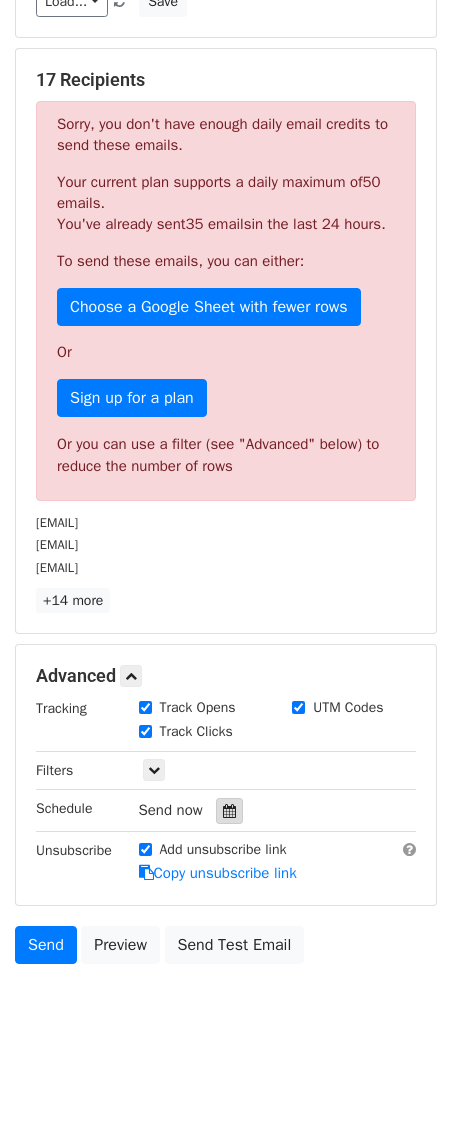 click at bounding box center (229, 811) 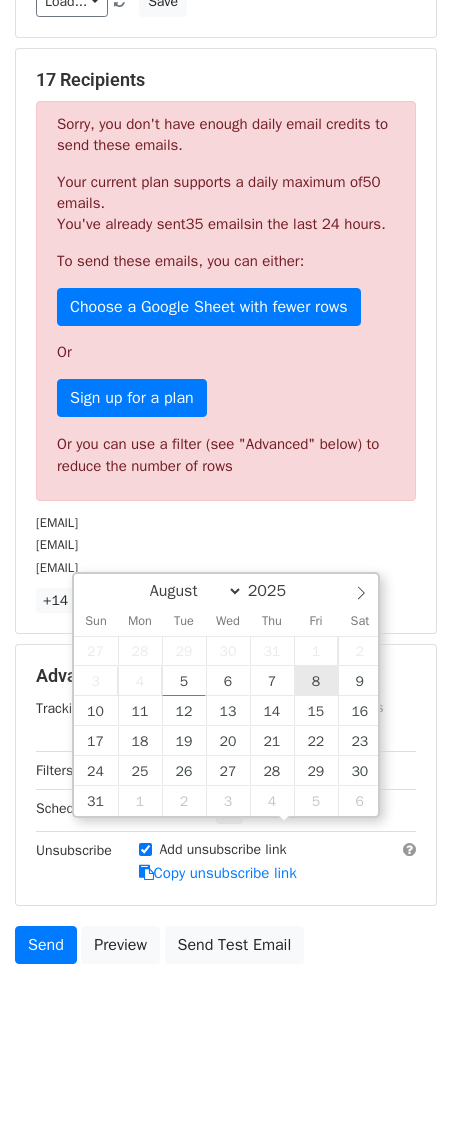type on "2025-08-08 12:00" 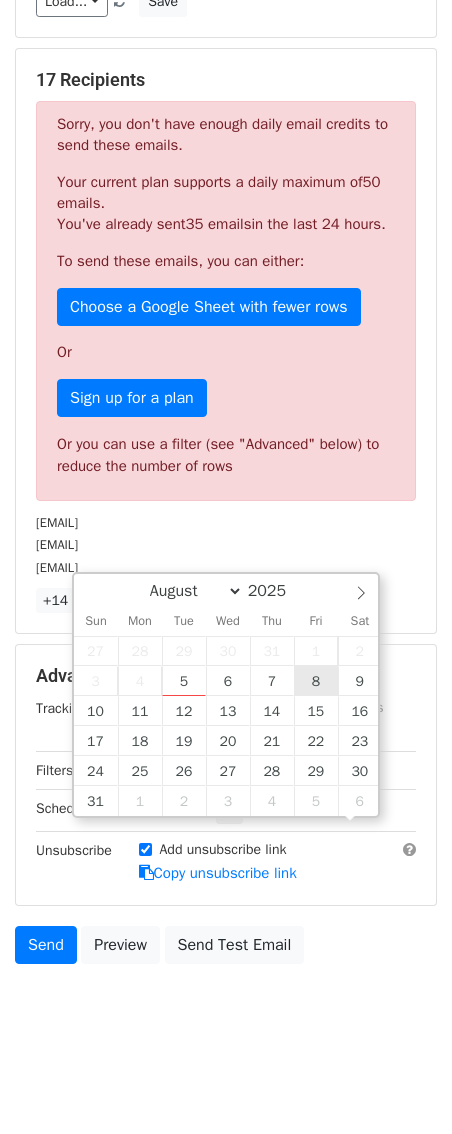 scroll, scrollTop: 1, scrollLeft: 0, axis: vertical 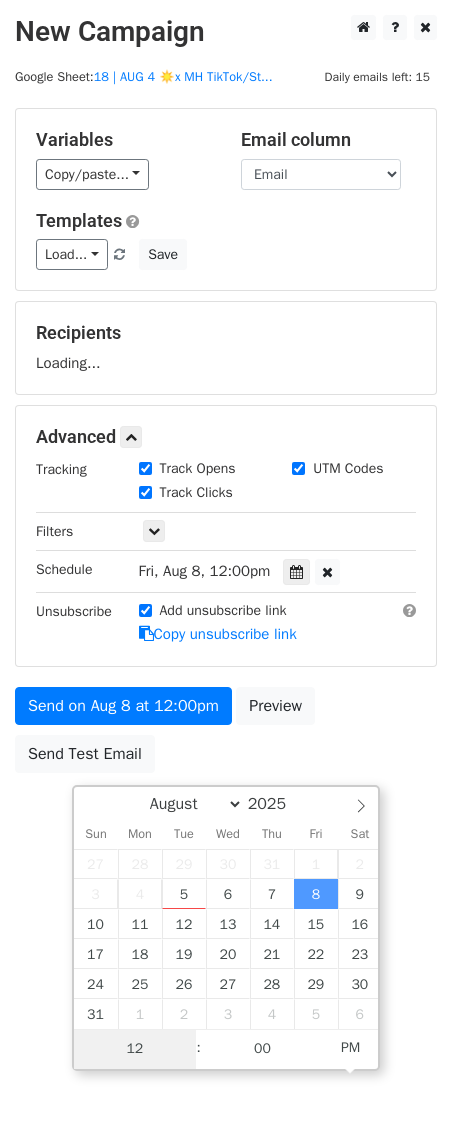 type on "4" 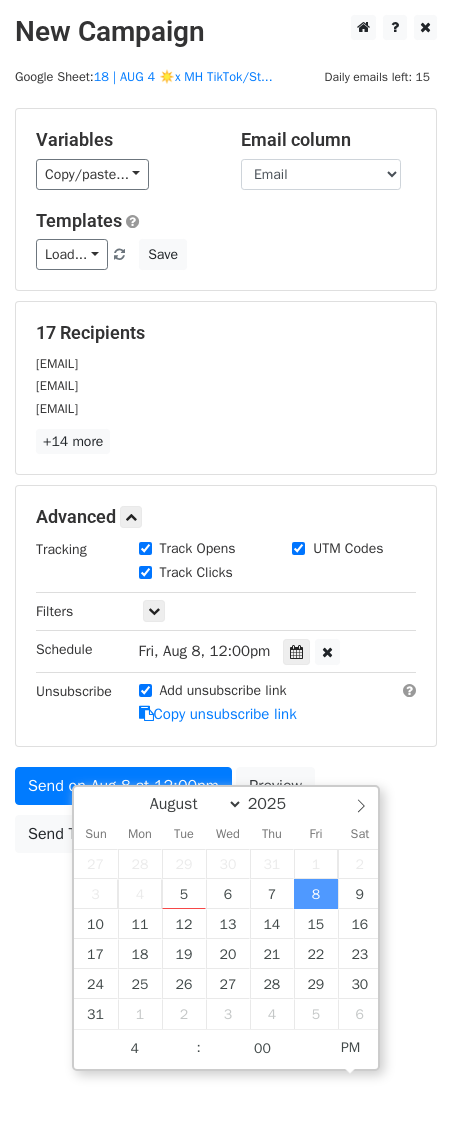 type on "2025-08-08 16:00" 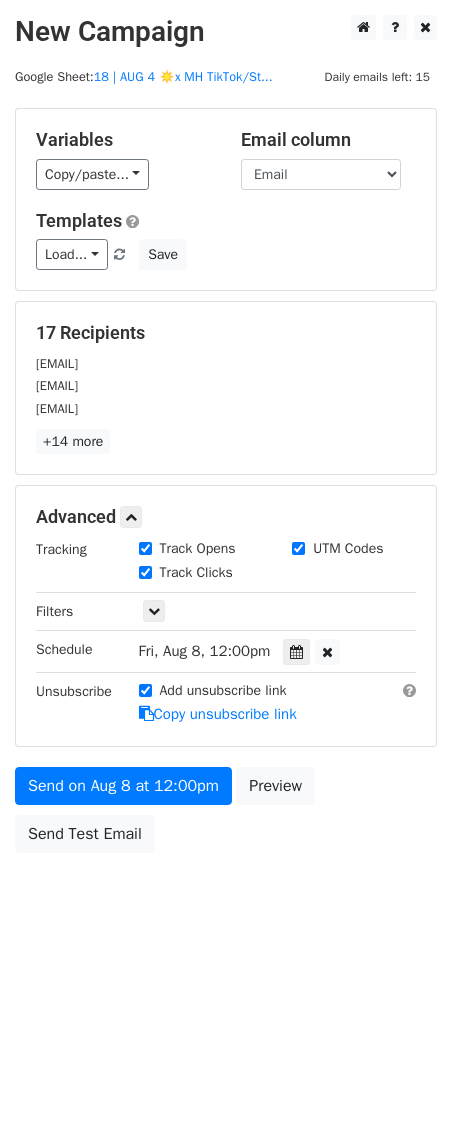 click on "New Campaign
Daily emails left: 15
Google Sheet:
18 | AUG 4 ☀️x MH TikTok/St...
Variables
Copy/paste...
{{Email}}
Email column
Email
Templates
Load...
Mental Health — Social Media Toolkit
TikTok Toolkit for Providers
Marketing Growth for Therapy Practices
1
Marketing Growth for Therapists
Marketing Growth for Therapy Practices
Marketing for Psychotherapists
Marketing Guide for Psychotherapists
Mental Health Marketing Ideas
Mental Health Marketing Checklist
Marketing Growth for Nutrition Providers
Marketing Checklist for Nutrition Providers
Growth Hacks for Coaches
Growth Strategies for Coaches
1
Marketing Guide for Counseling Practices
1
Marketing Strategy for Counselors
Holiday Marketing for Counselors
Marketing Guide for Counselors
Save
17 Recipients
lekupiec@aol.com
lelayton@gmail.com
lellrodt1@gmail.com" at bounding box center (226, 567) 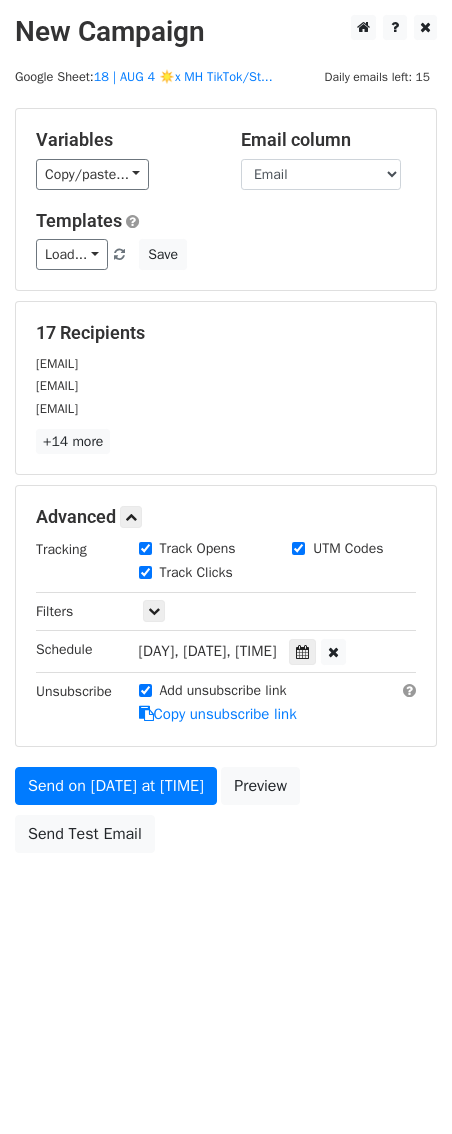 click on "Unsubscribe" at bounding box center (72, 703) 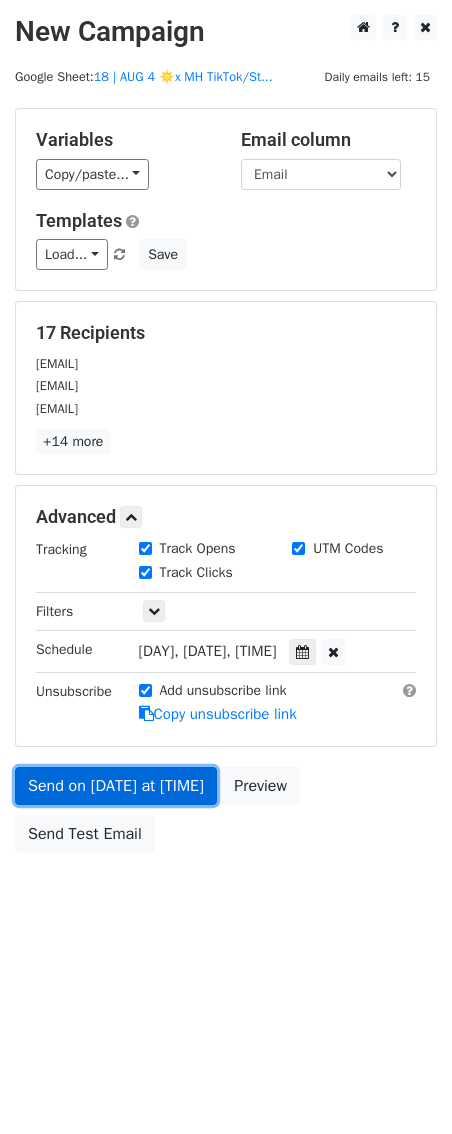 click on "Send on Aug 8 at 4:00pm" at bounding box center (116, 786) 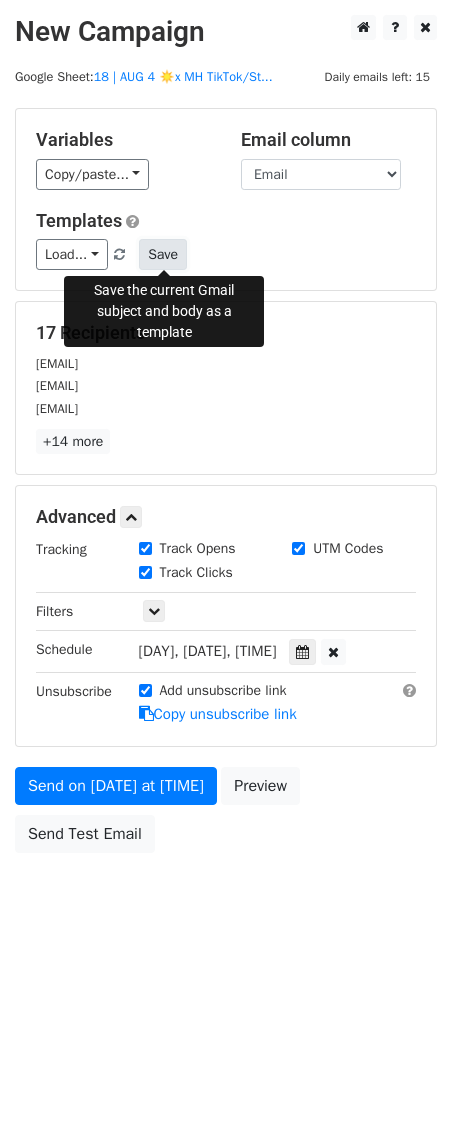 click on "Save" at bounding box center [163, 254] 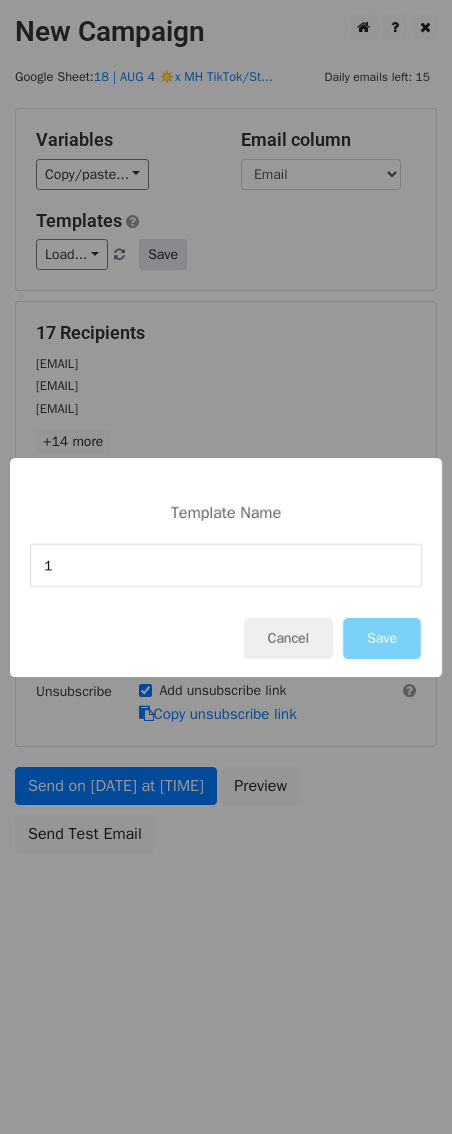 type on "1" 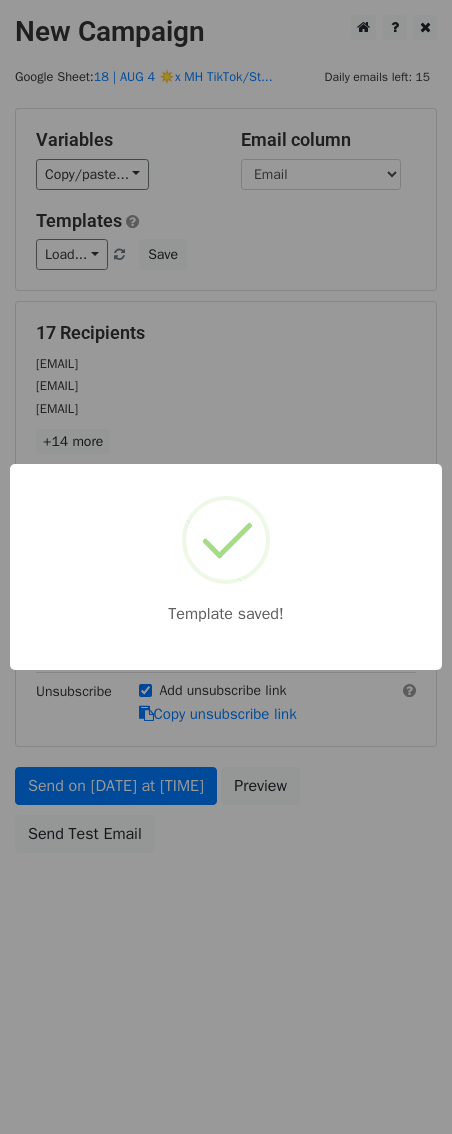 click on "Template saved!" at bounding box center [226, 567] 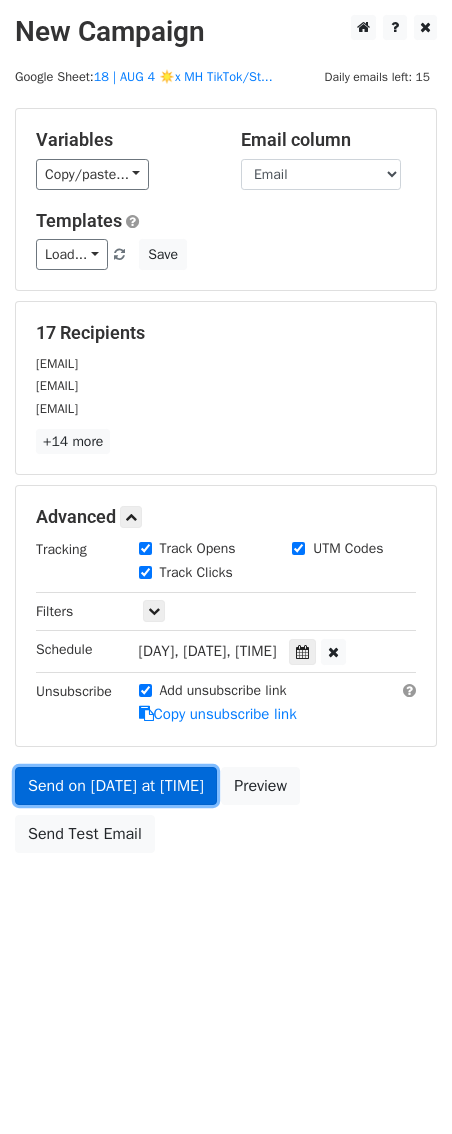 click on "Send on Aug 8 at 4:00pm" at bounding box center [116, 786] 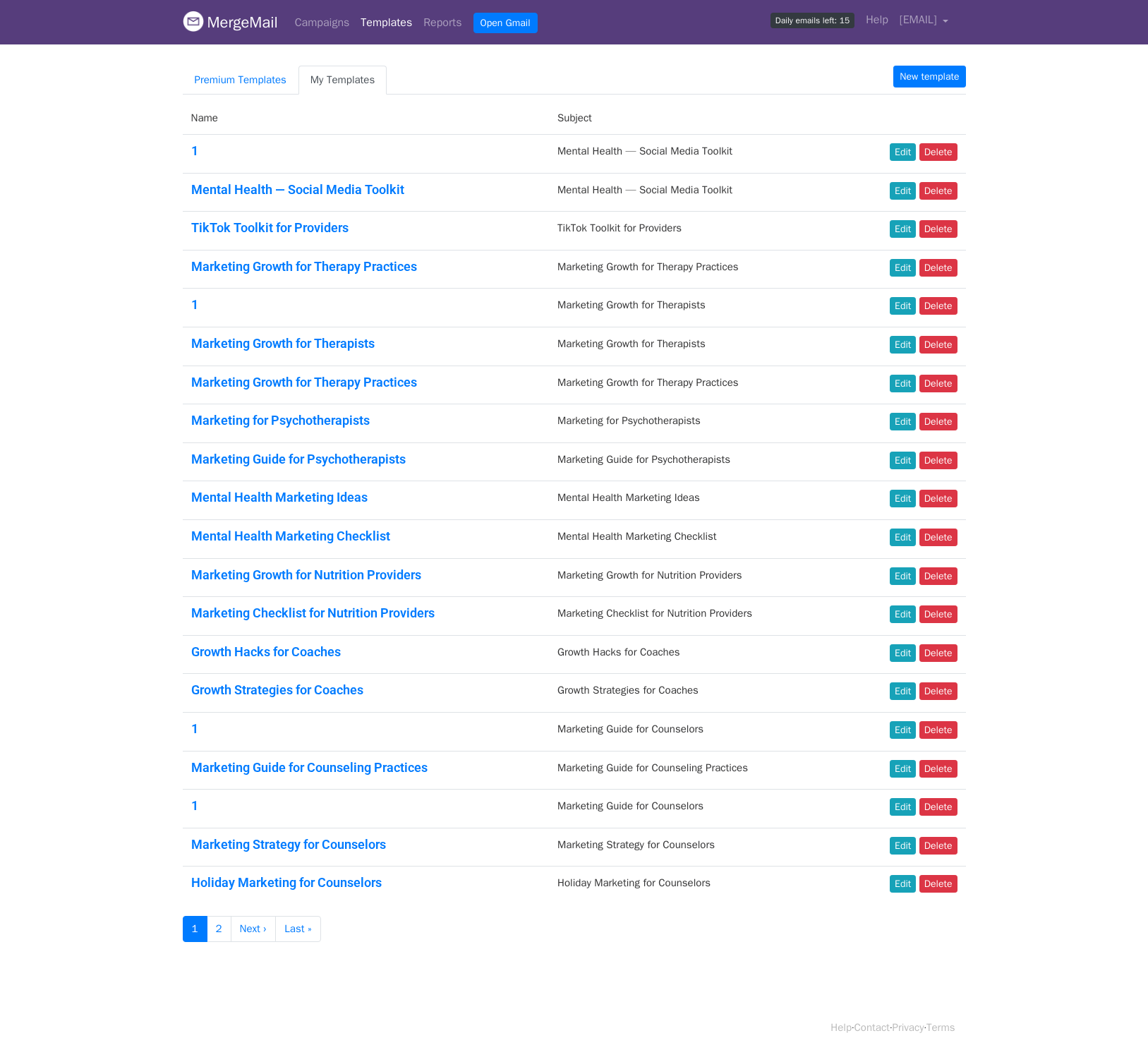 scroll, scrollTop: 0, scrollLeft: 0, axis: both 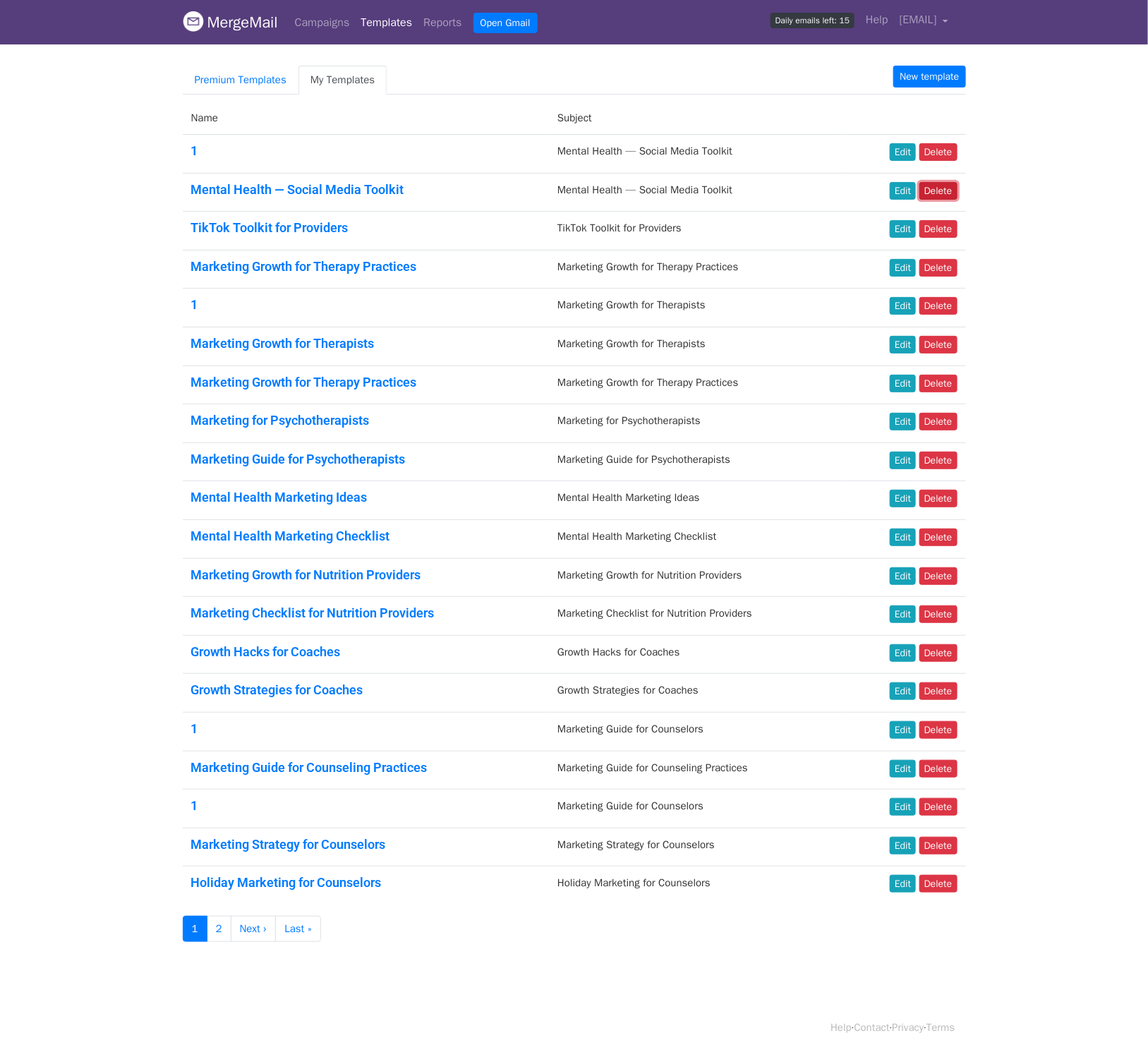 click on "Delete" at bounding box center (938, 191) 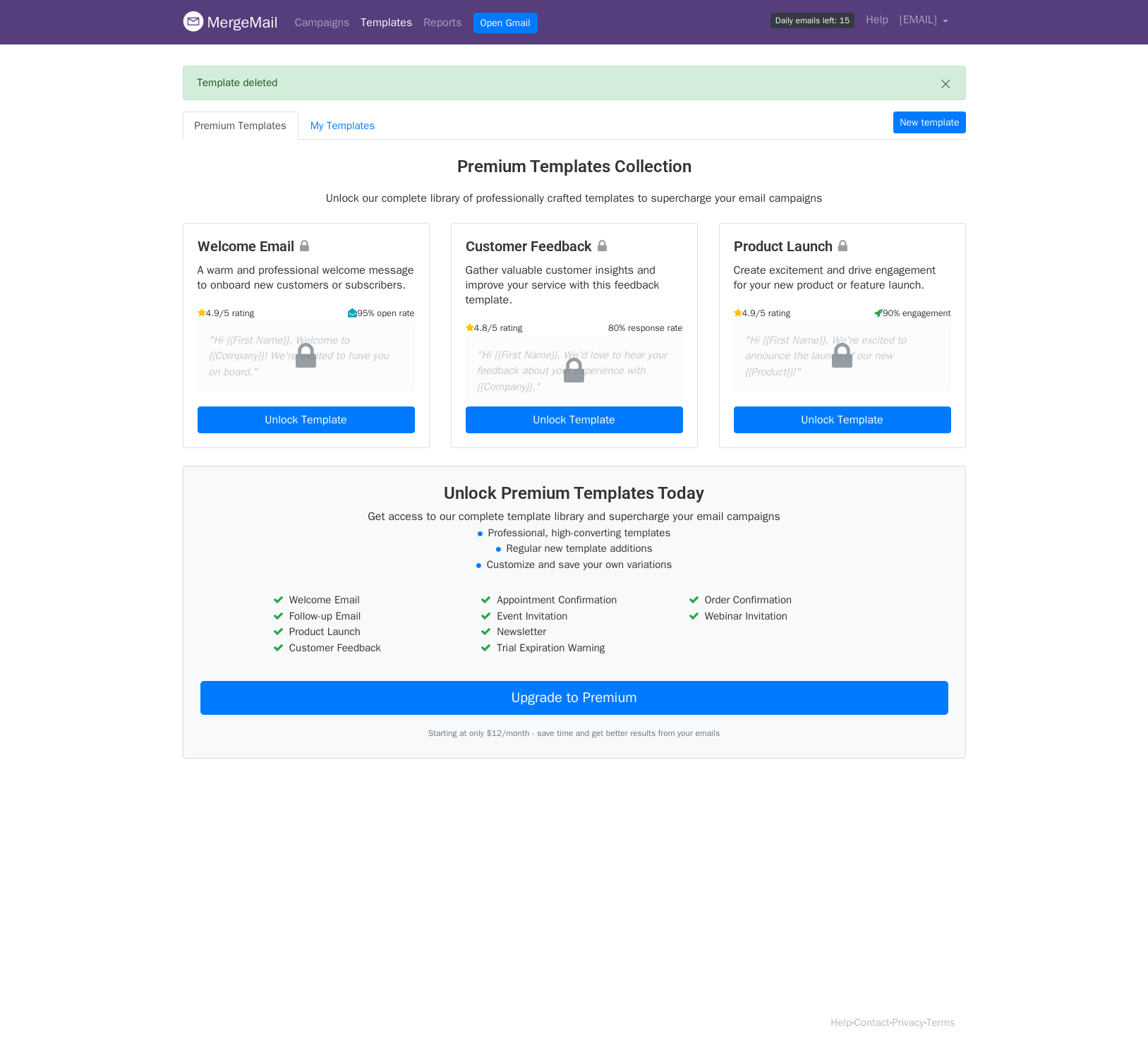 scroll, scrollTop: 0, scrollLeft: 0, axis: both 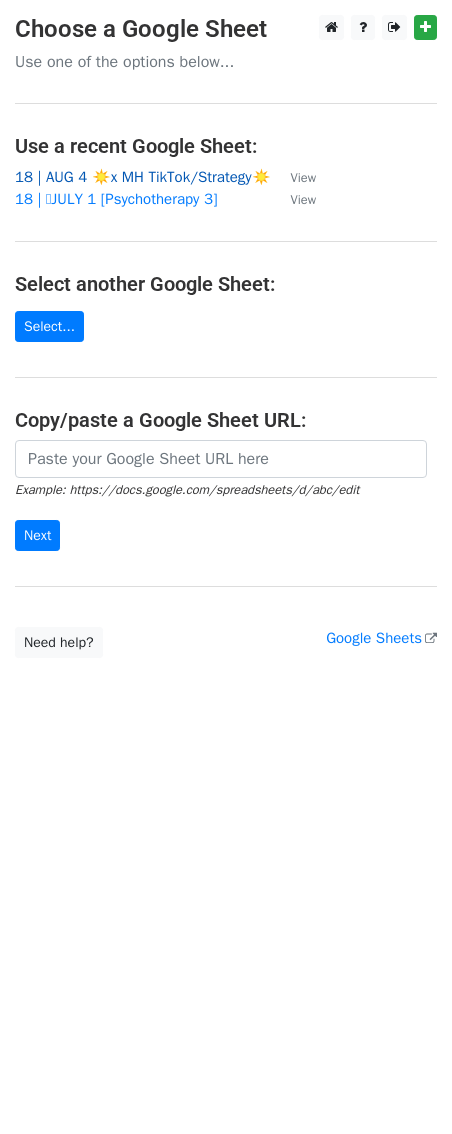 click on "18 | AUG 4 ☀️x MH TikTok/Strategy☀️" at bounding box center (143, 177) 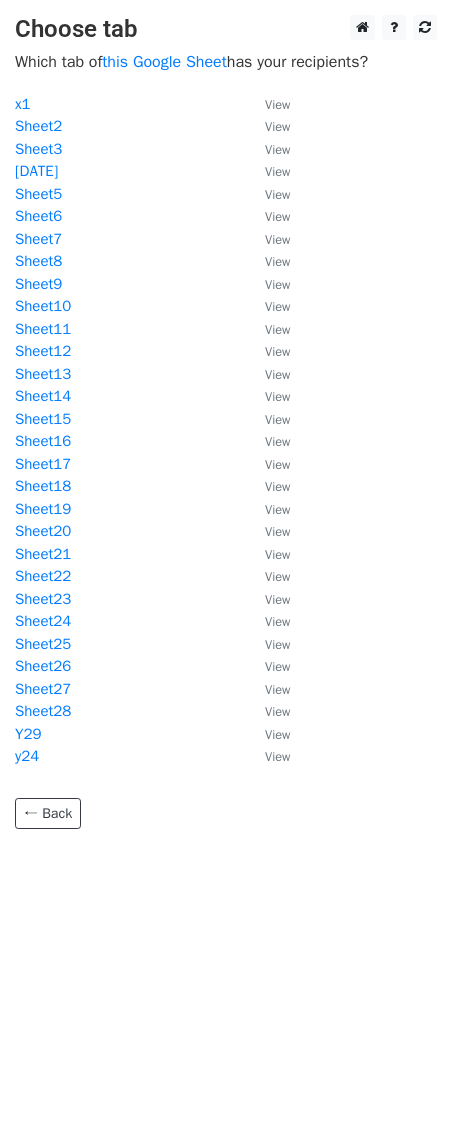 scroll, scrollTop: 0, scrollLeft: 0, axis: both 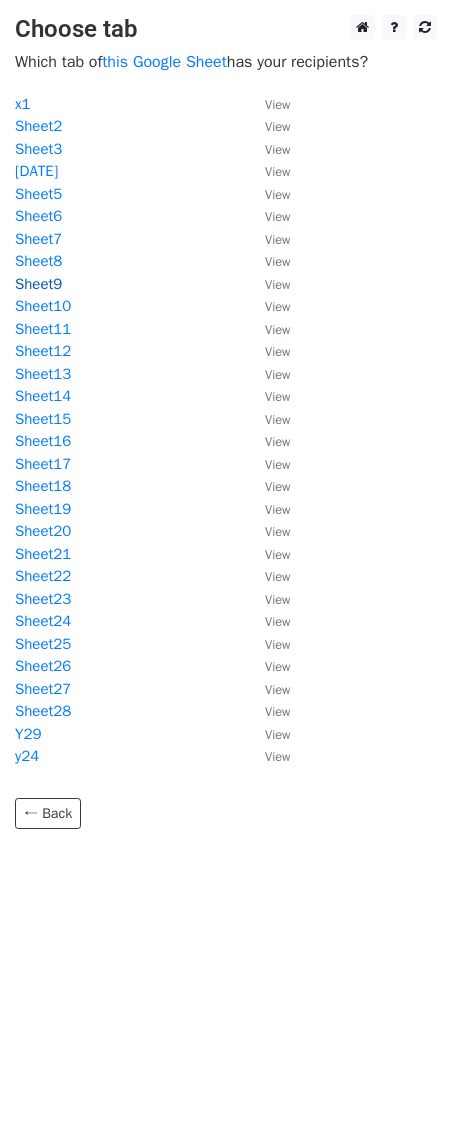 click on "Sheet9" at bounding box center [38, 284] 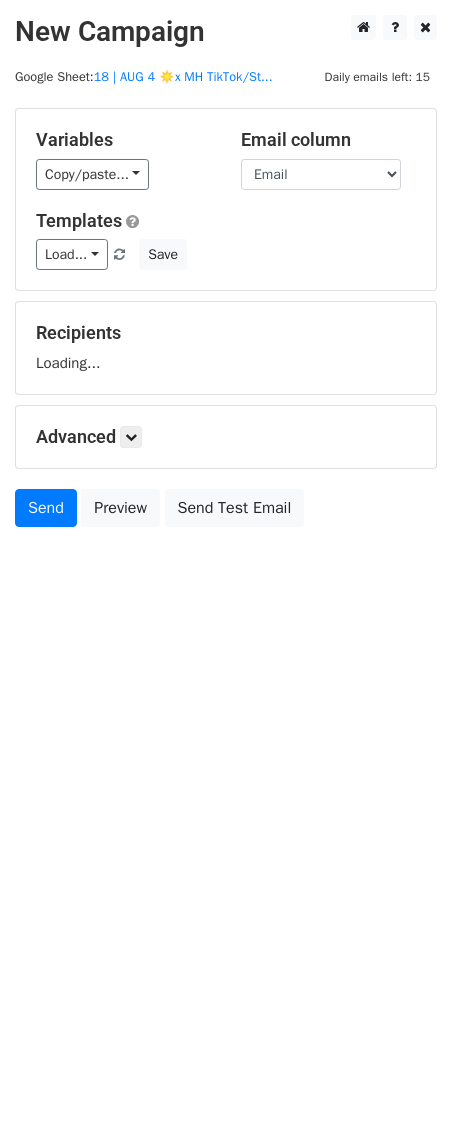 scroll, scrollTop: 0, scrollLeft: 0, axis: both 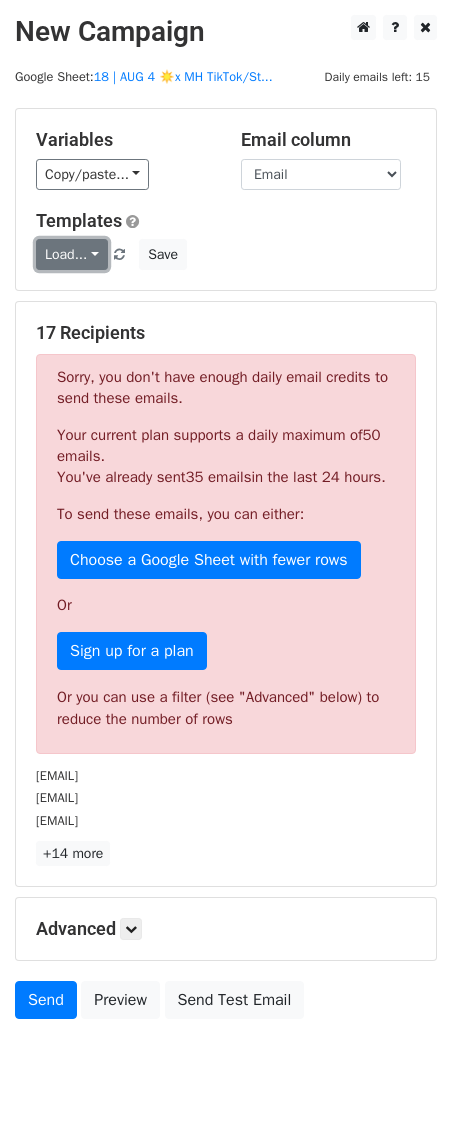 click on "Load..." at bounding box center (72, 254) 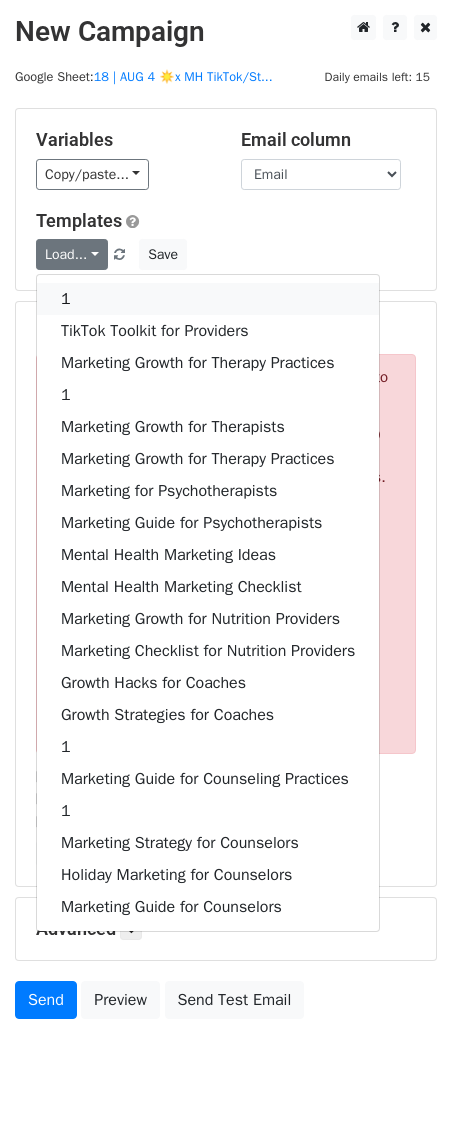 click on "1" at bounding box center (208, 299) 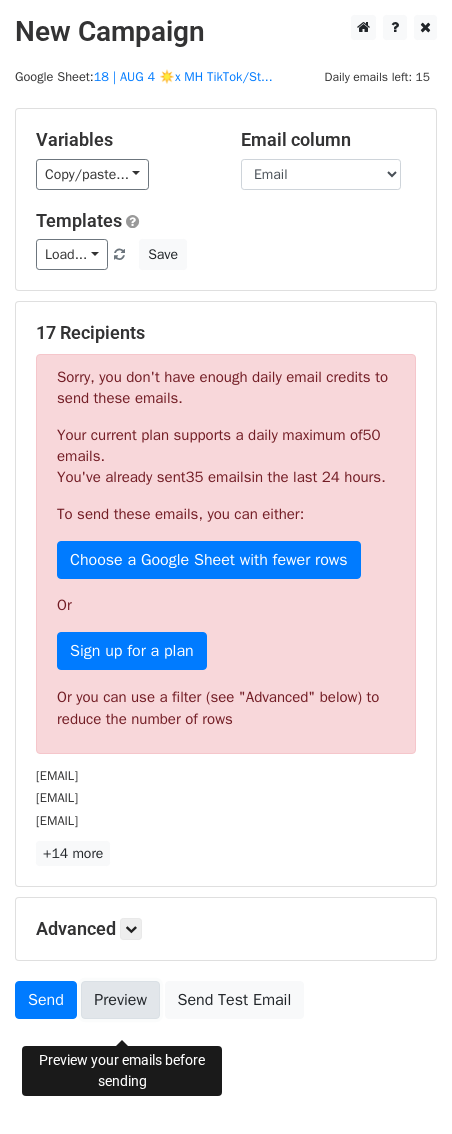 click on "Preview" at bounding box center (120, 1000) 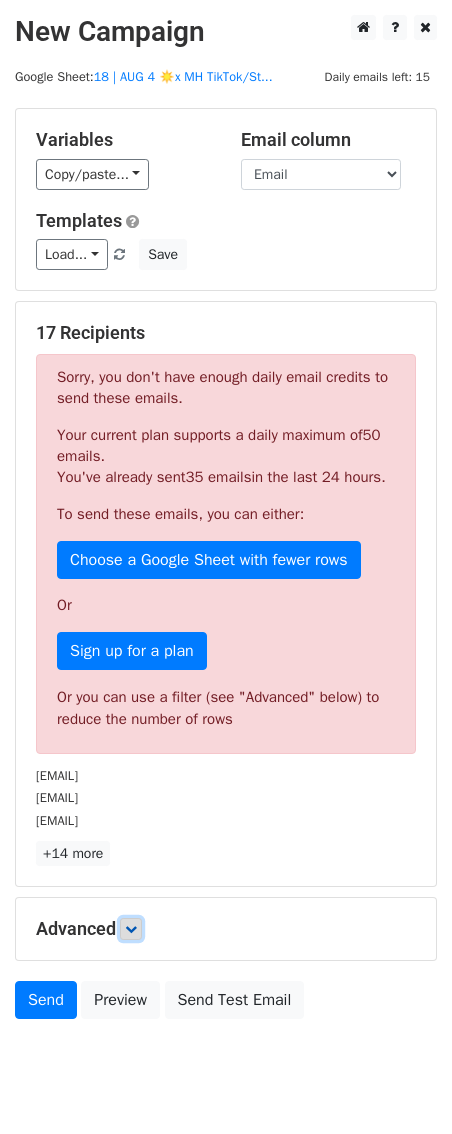 drag, startPoint x: 135, startPoint y: 945, endPoint x: 172, endPoint y: 874, distance: 80.06248 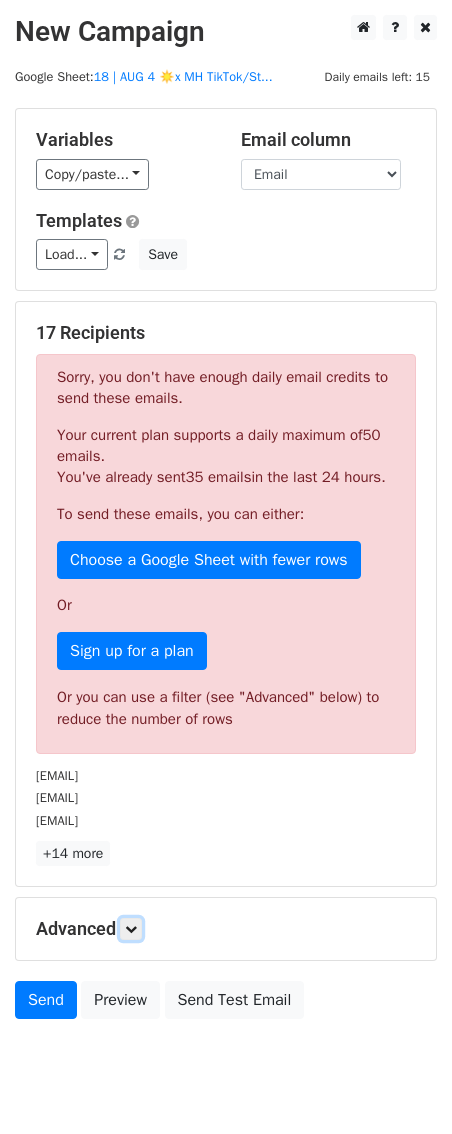 click at bounding box center (131, 929) 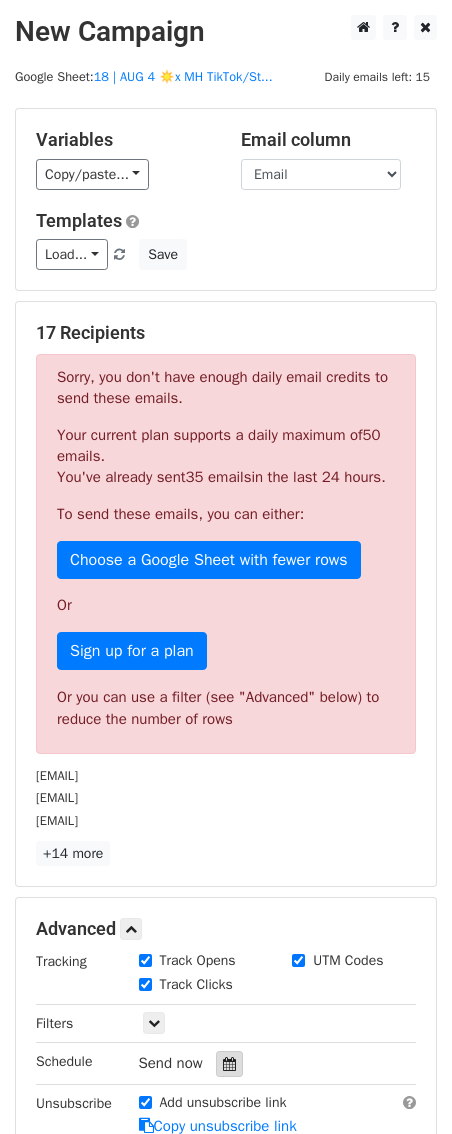 click at bounding box center [229, 1064] 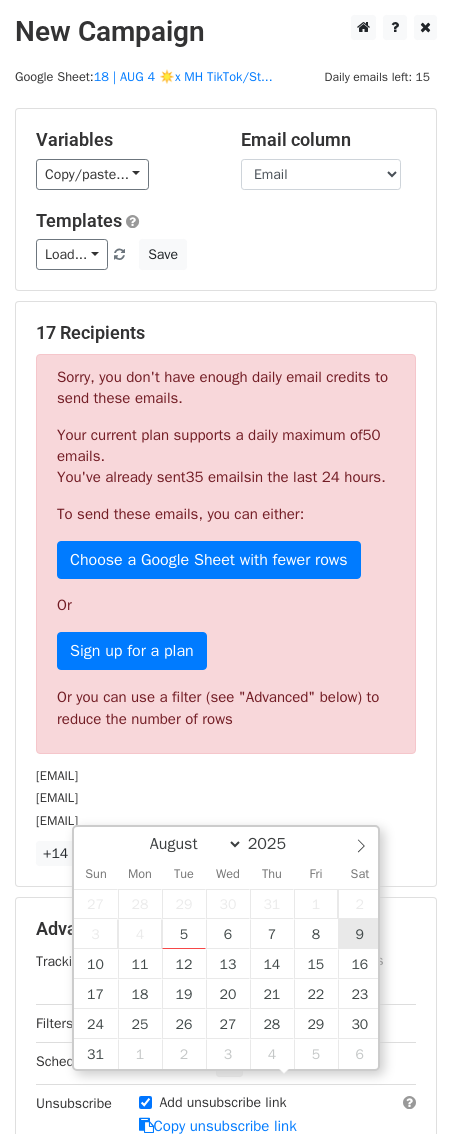 type on "2025-08-09 12:00" 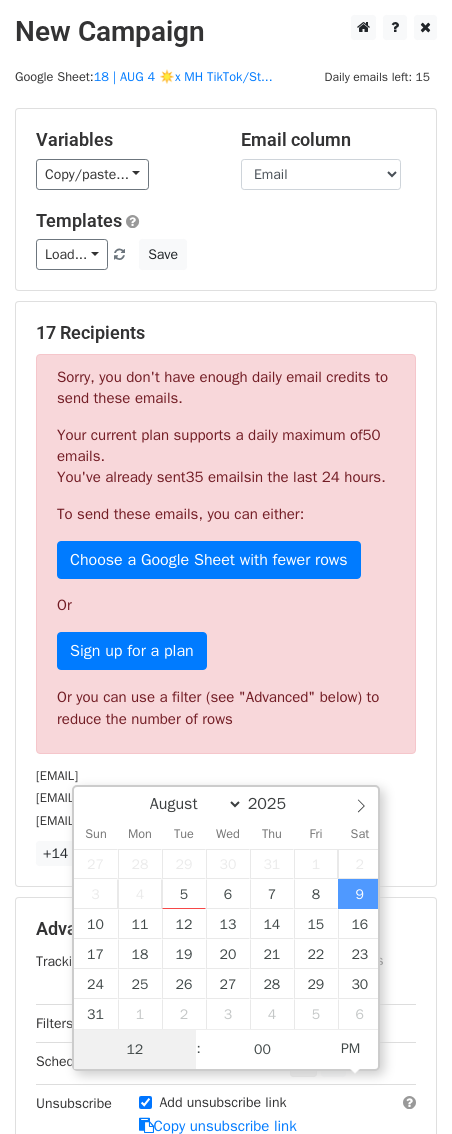 scroll, scrollTop: 1, scrollLeft: 0, axis: vertical 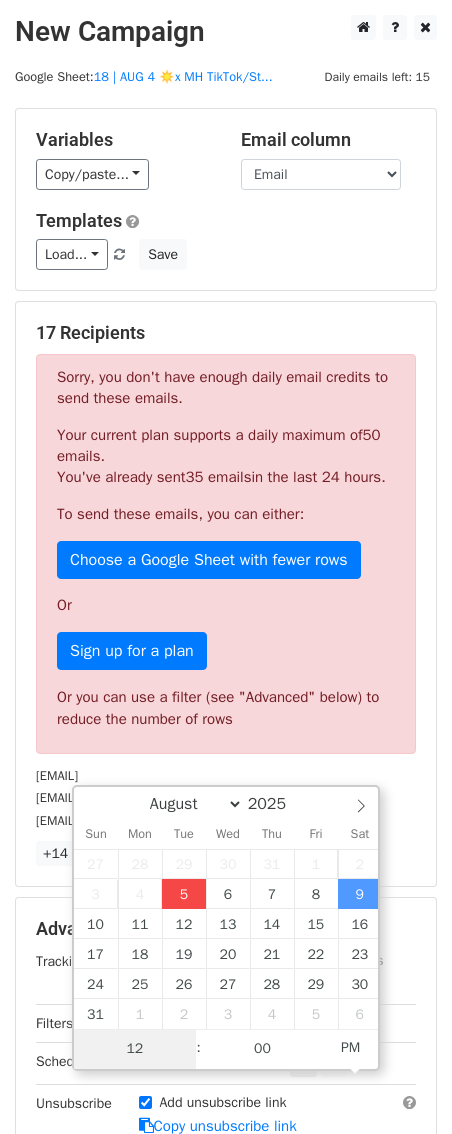 type on "5" 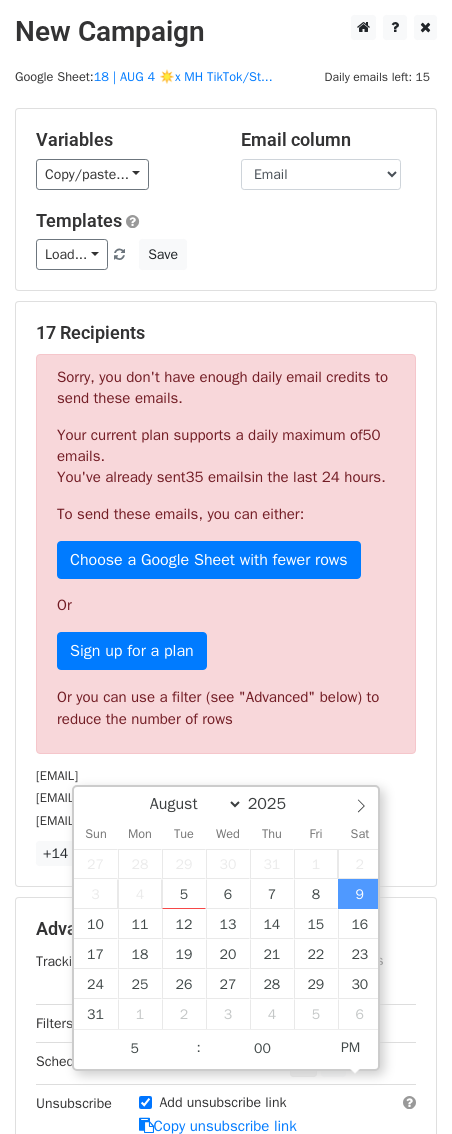 type on "2025-08-09 17:00" 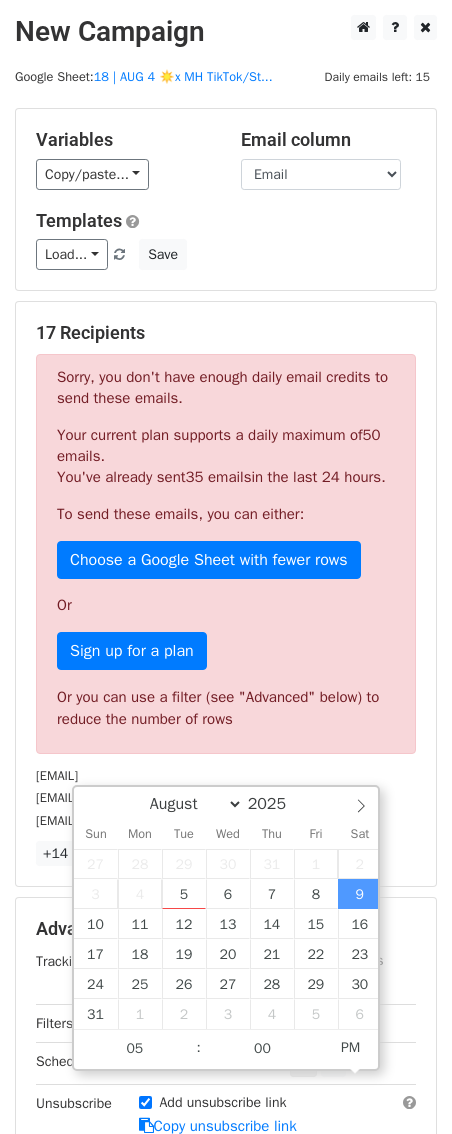 click on "Advanced
Tracking
Track Opens
UTM Codes
Track Clicks
Filters
Only include spreadsheet rows that match the following filters:
Schedule
Sat, Aug 9, 12:00pm
2025-08-09 17:00
Unsubscribe
Add unsubscribe link
Copy unsubscribe link" at bounding box center (226, 1027) 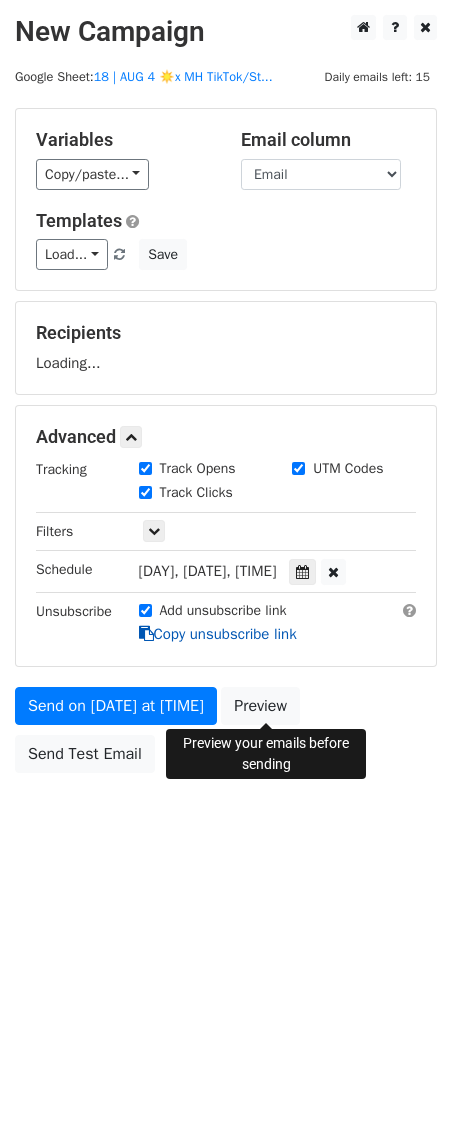 click on "Copy unsubscribe link" at bounding box center [218, 634] 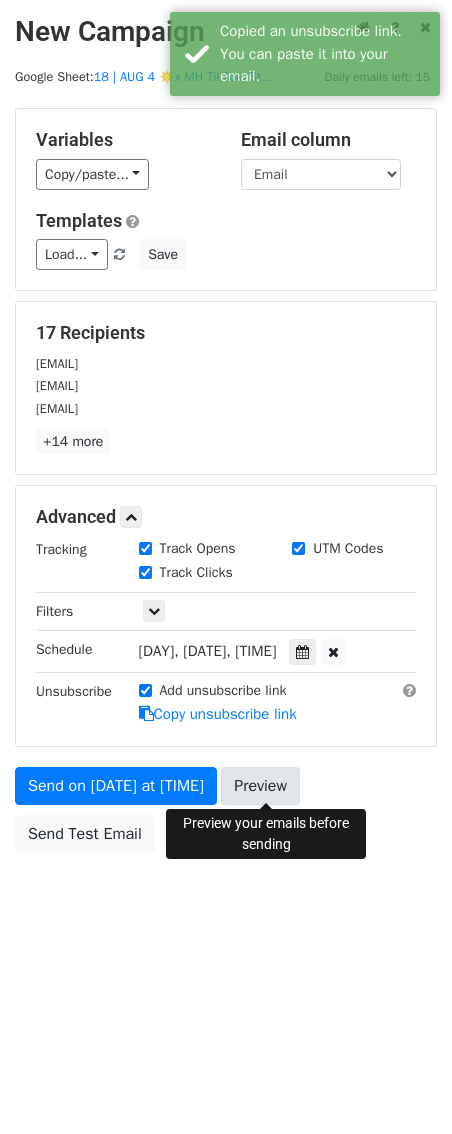 click on "Preview" at bounding box center (260, 786) 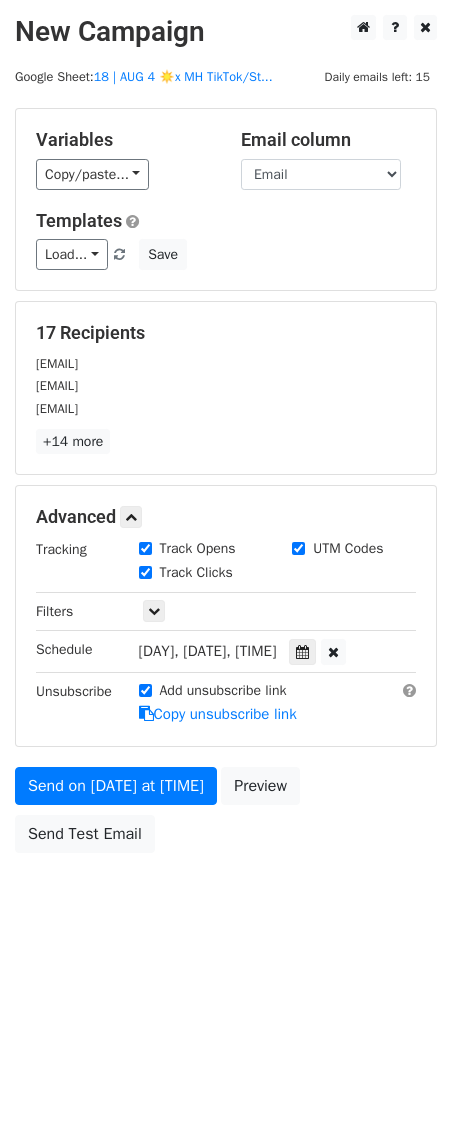 click on "lrothlaube@gmail.com" at bounding box center (226, 363) 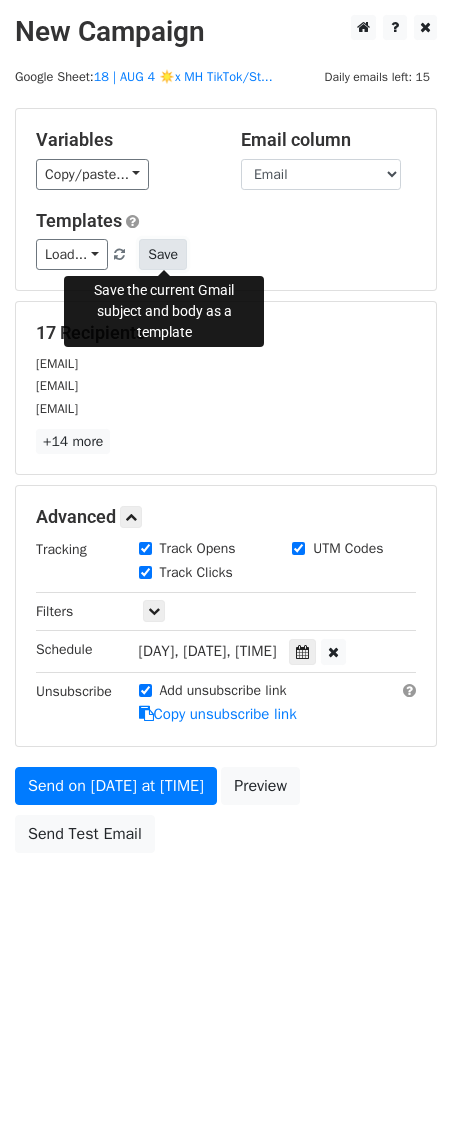 click on "Save" at bounding box center (163, 254) 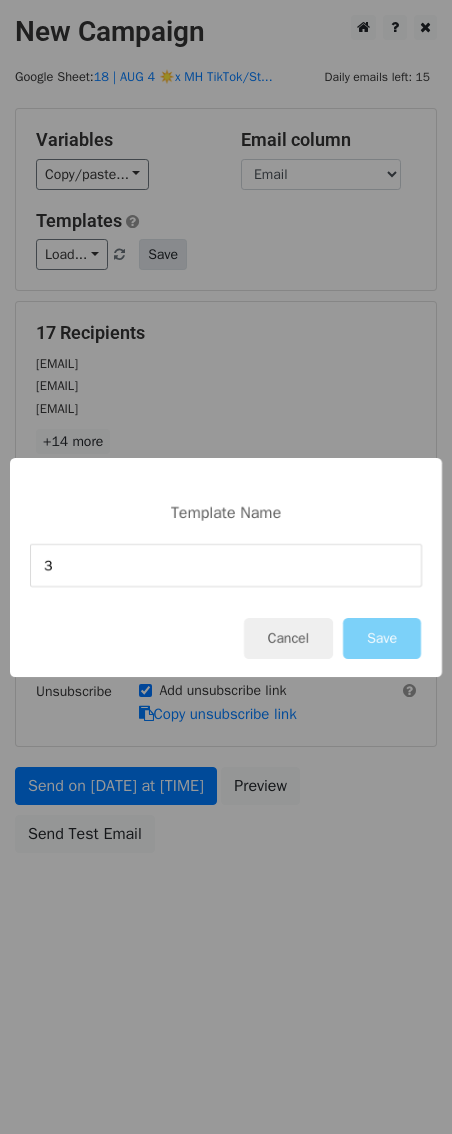 type on "3" 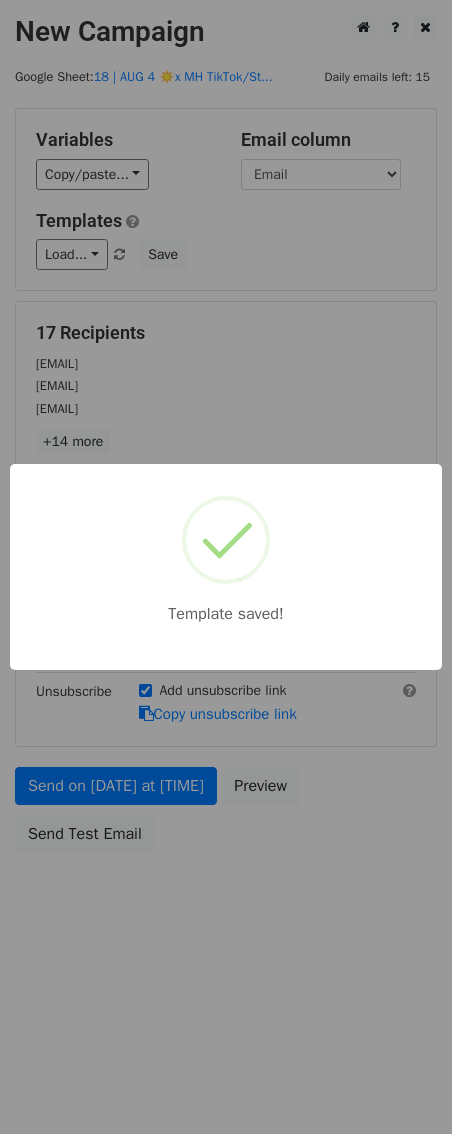 click on "Template saved!" at bounding box center [226, 567] 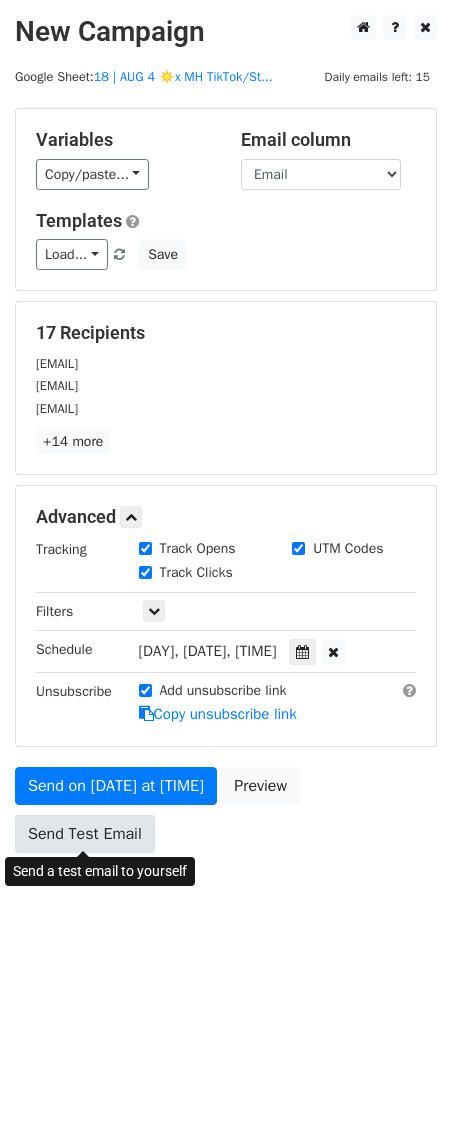 click on "Send Test Email" at bounding box center [85, 834] 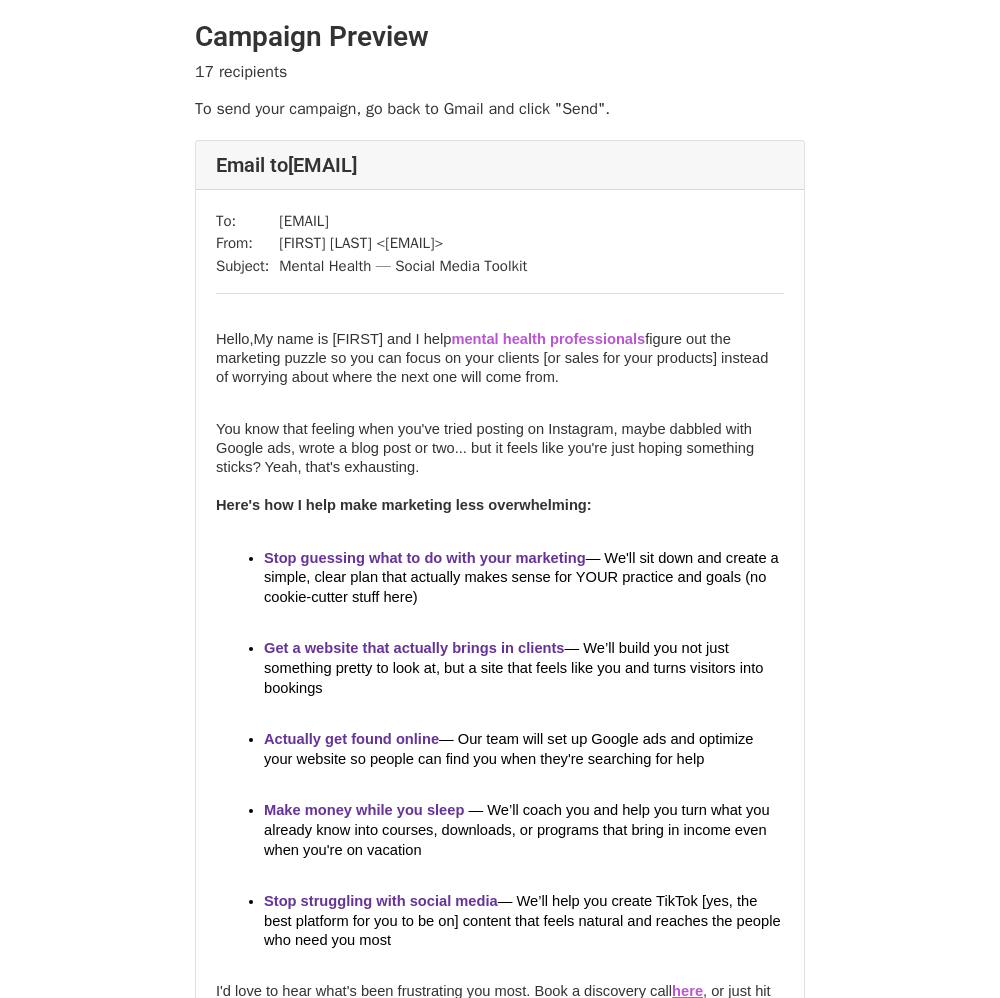 scroll, scrollTop: 0, scrollLeft: 0, axis: both 